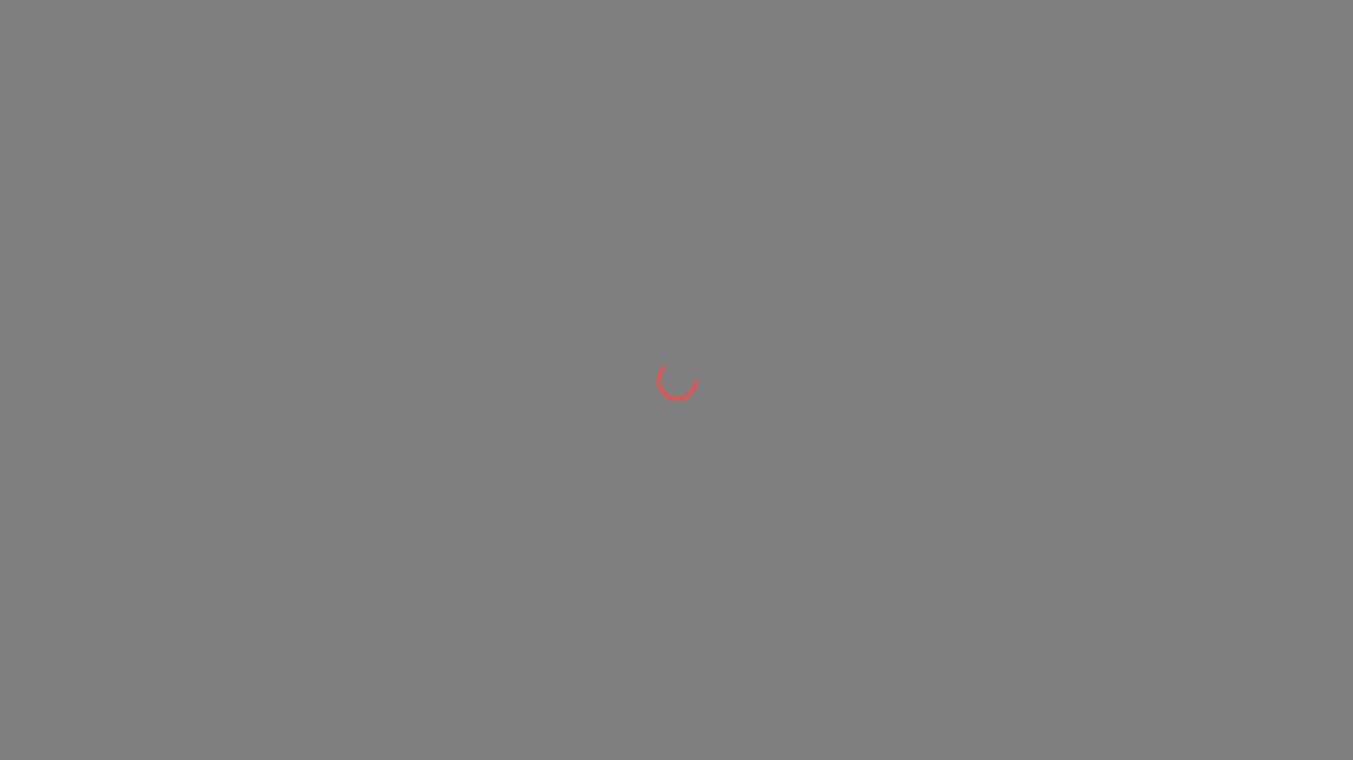 scroll, scrollTop: 0, scrollLeft: 0, axis: both 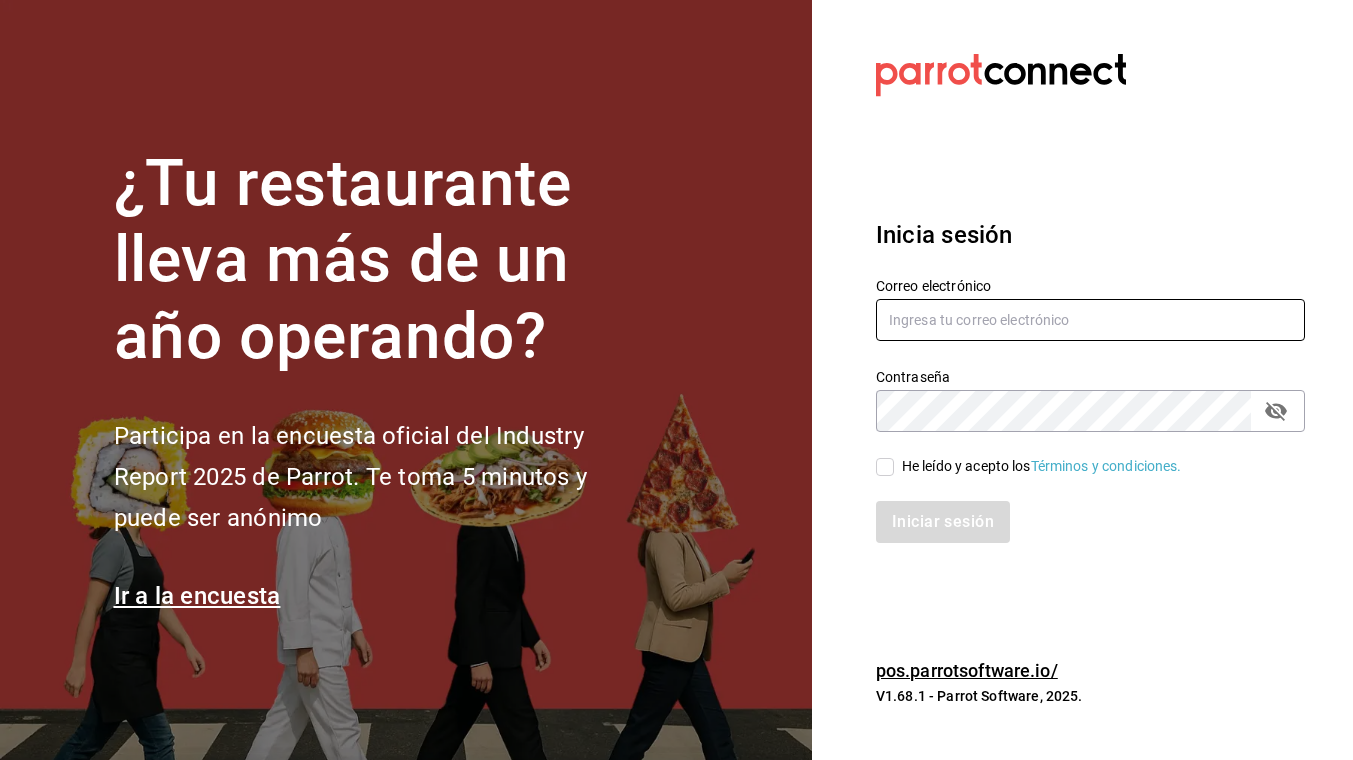 type on "[USERNAME]@example.com" 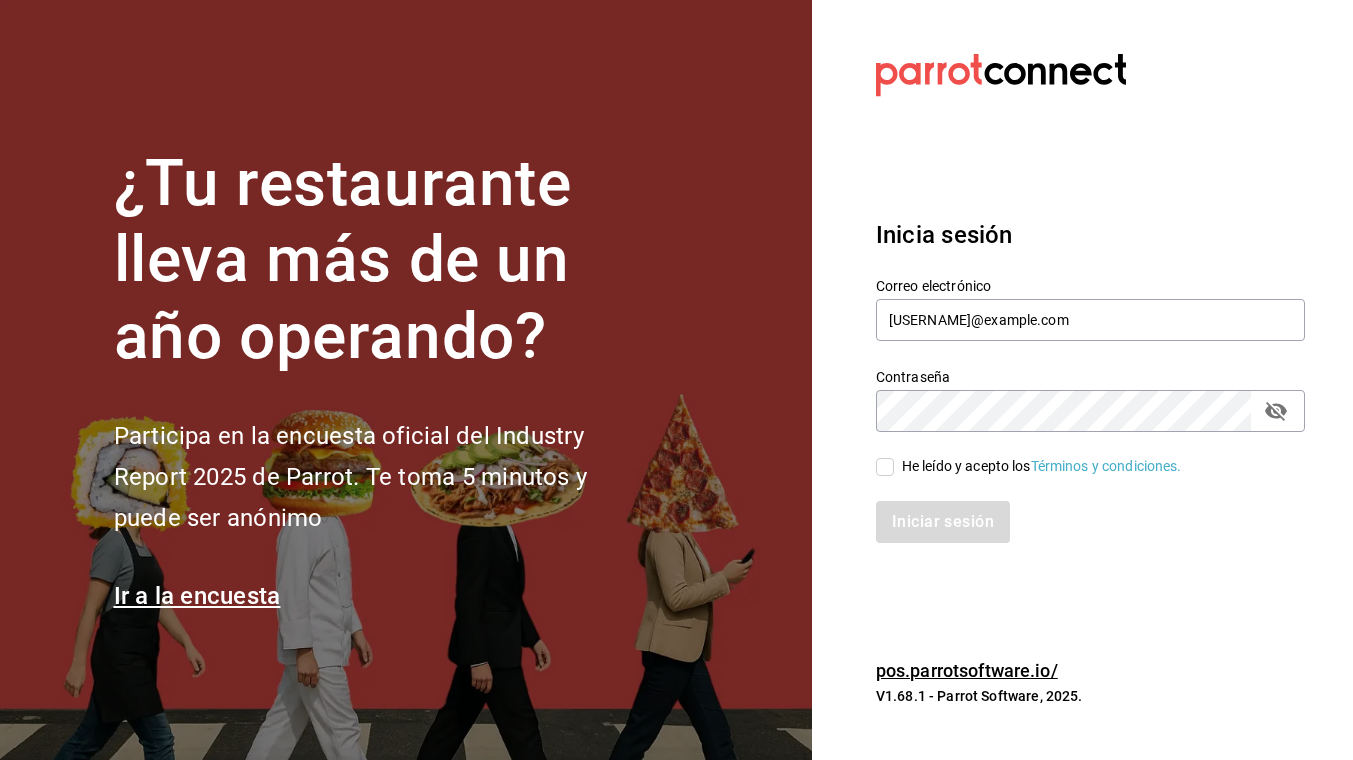 click on "He leído y acepto los  Términos y condiciones." at bounding box center (885, 467) 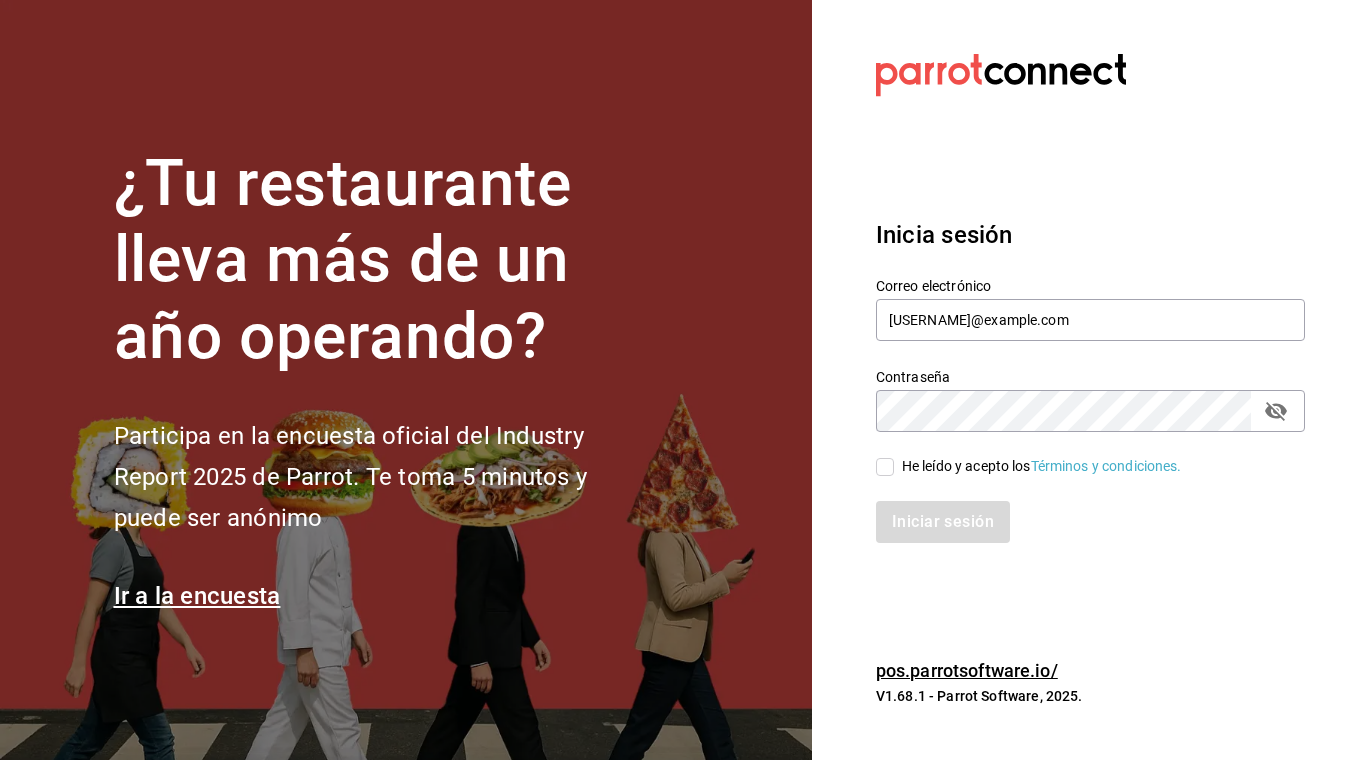 checkbox on "true" 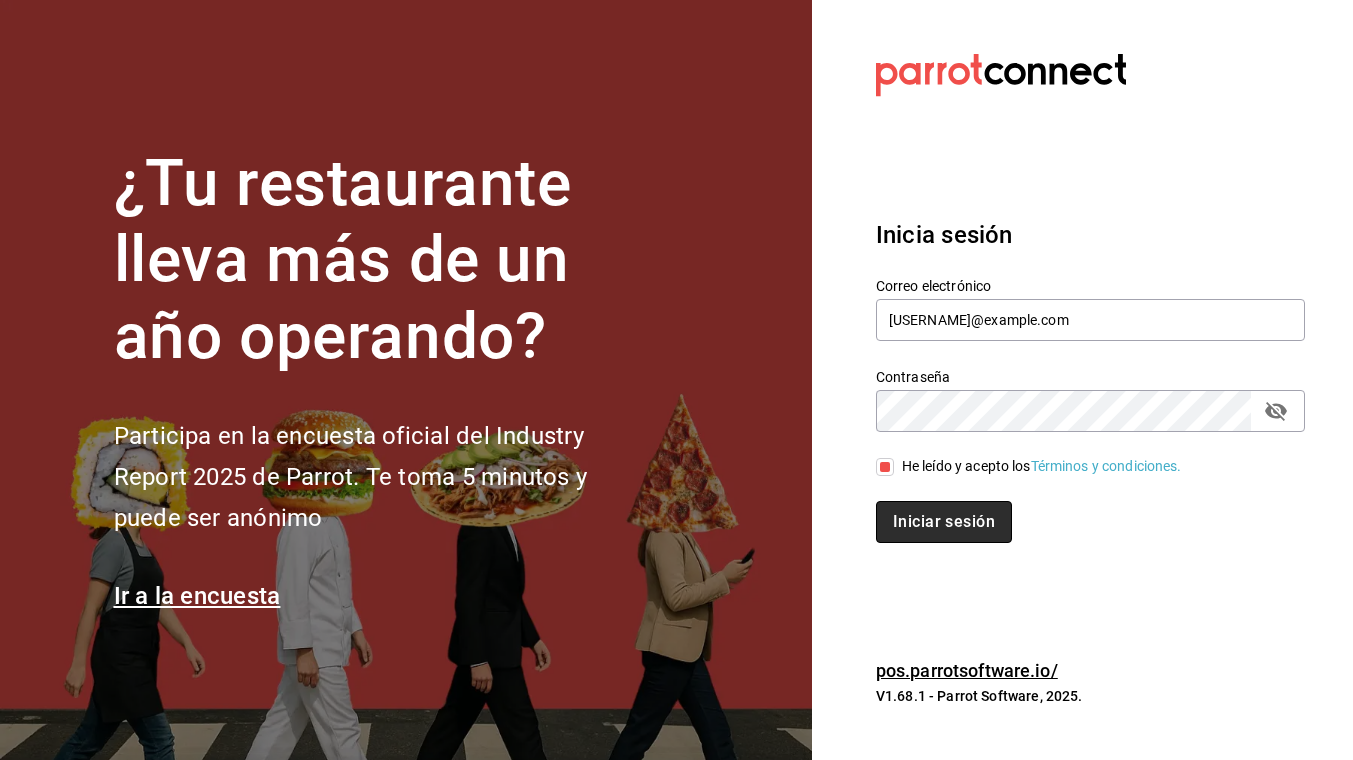 click on "Iniciar sesión" at bounding box center [944, 522] 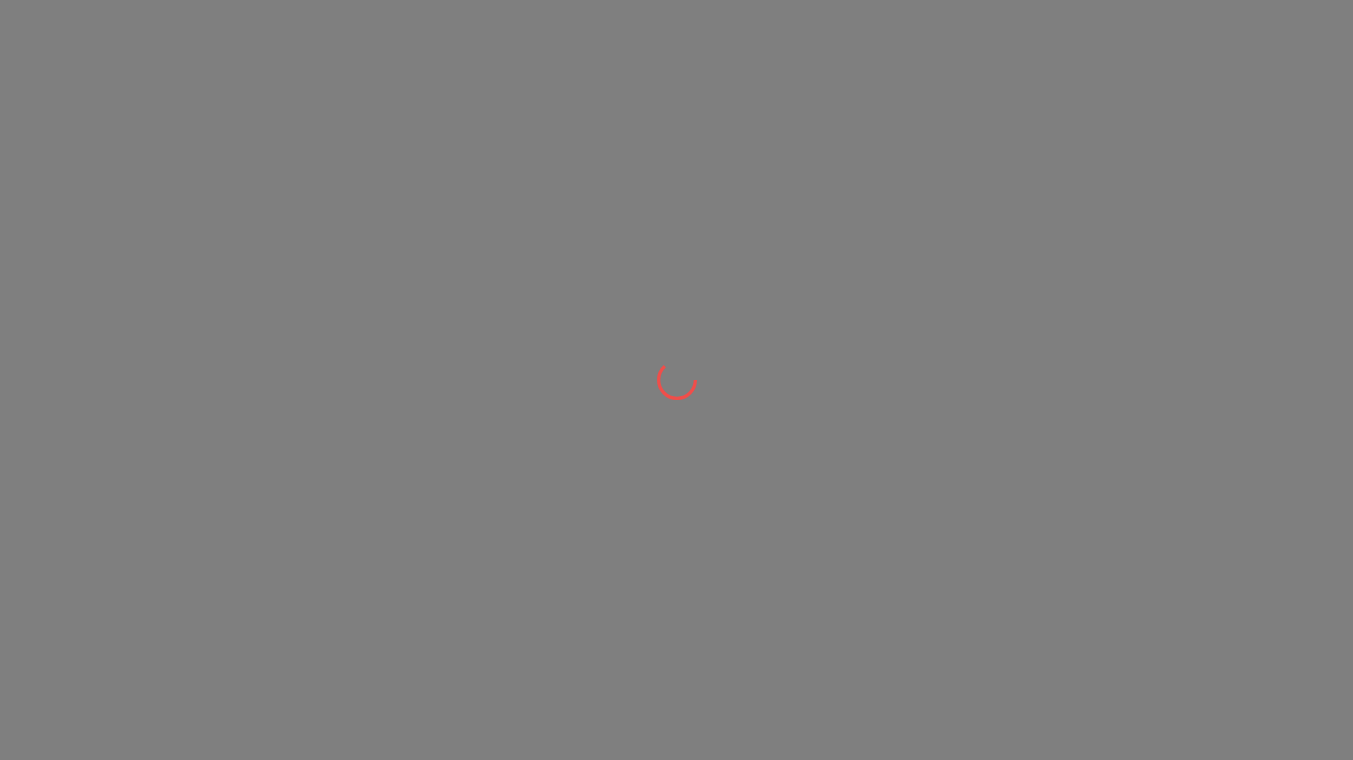 scroll, scrollTop: 0, scrollLeft: 0, axis: both 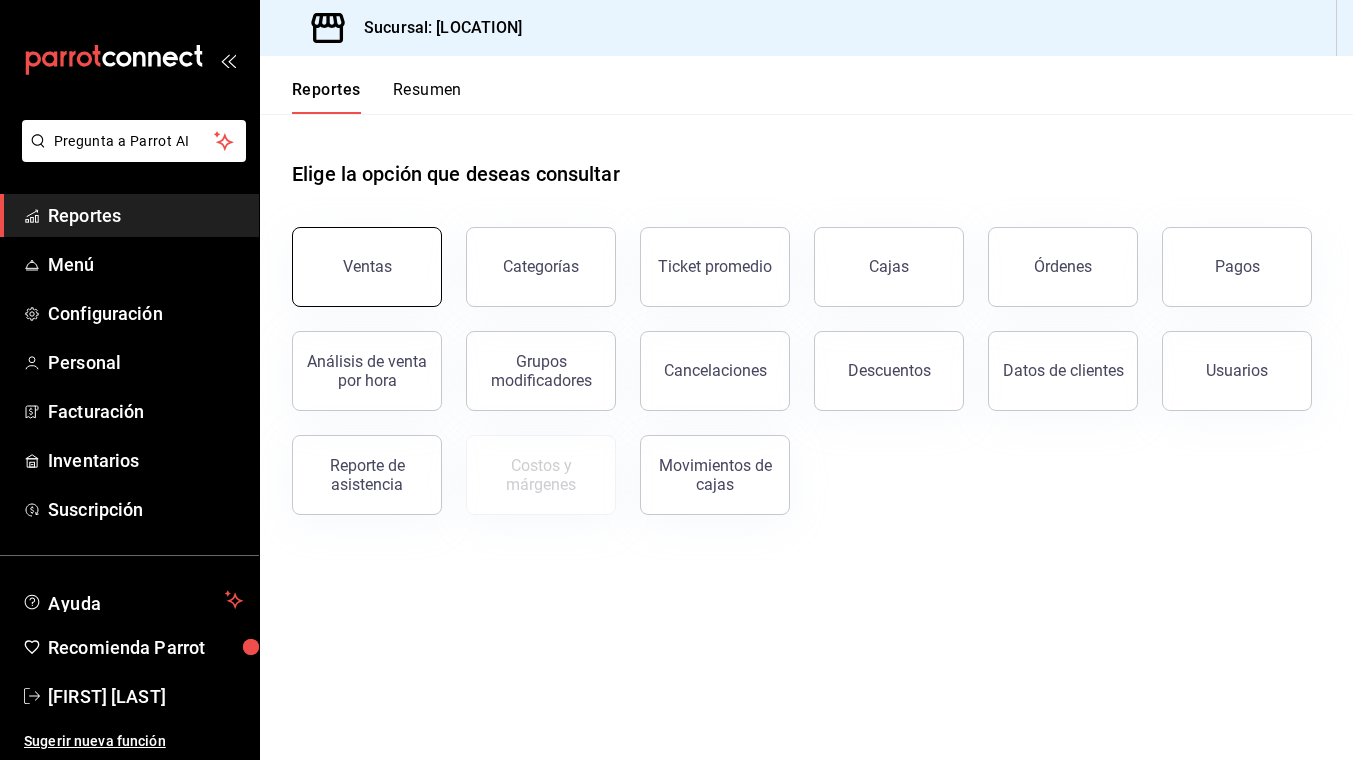 click on "Ventas" at bounding box center [367, 266] 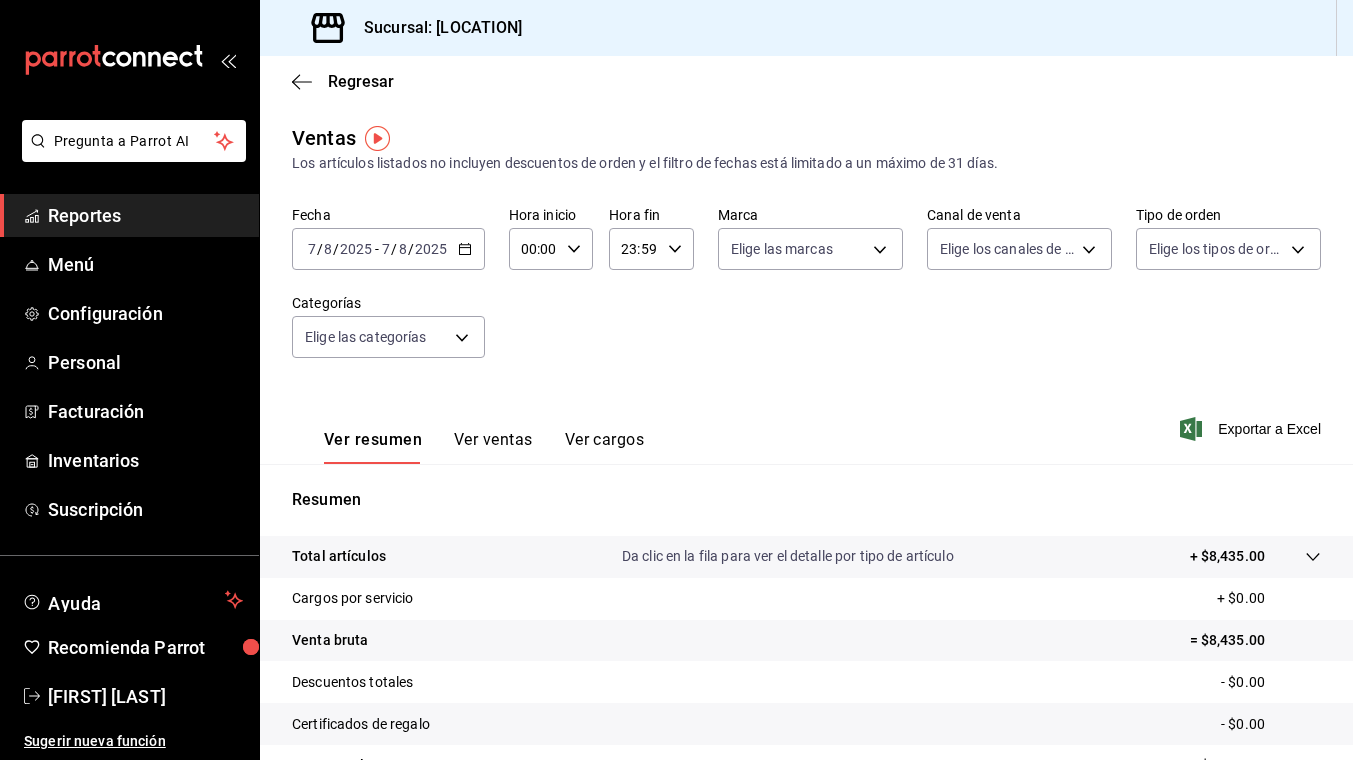 click on "2025-08-07 7 / 8 / 2025 - 2025-08-07 7 / 8 / 2025" at bounding box center (388, 249) 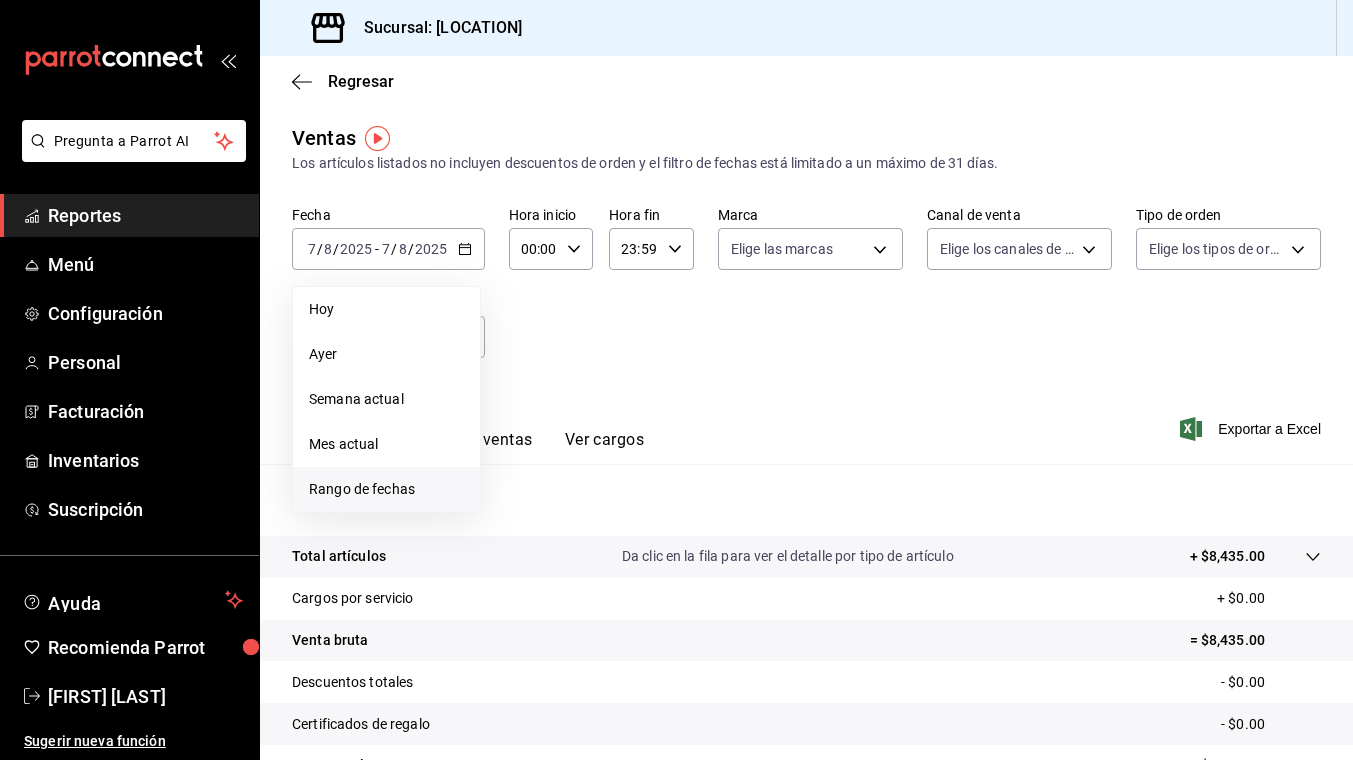 click on "Rango de fechas" at bounding box center [386, 489] 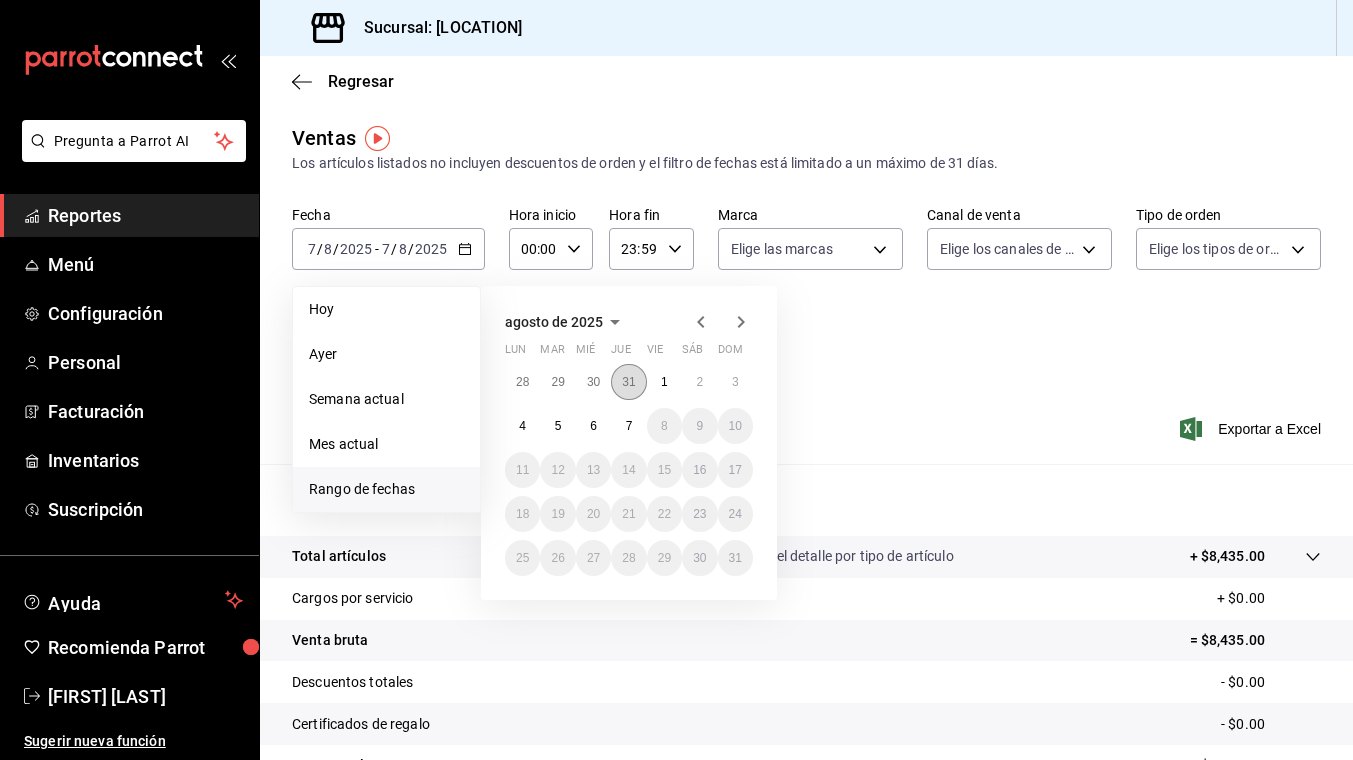 click on "31" at bounding box center (628, 382) 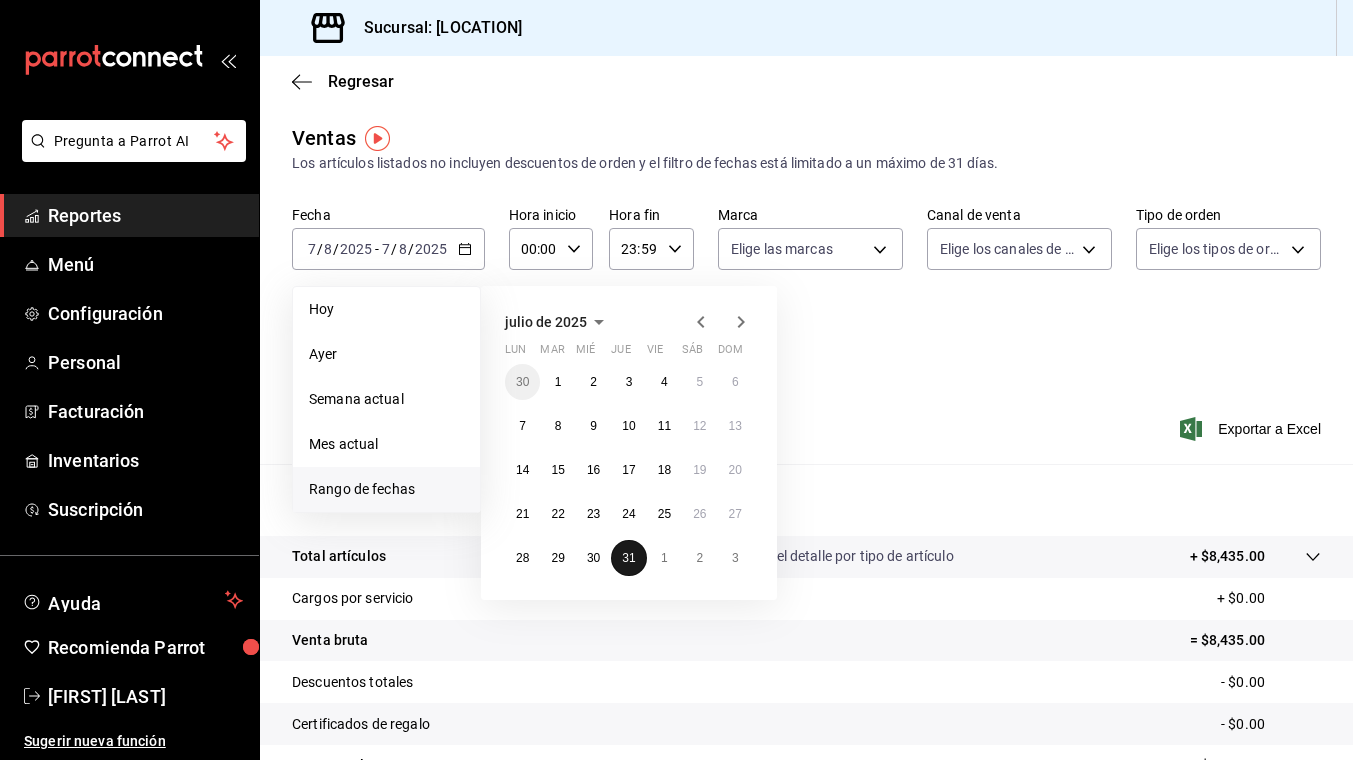 click on "31" at bounding box center [628, 558] 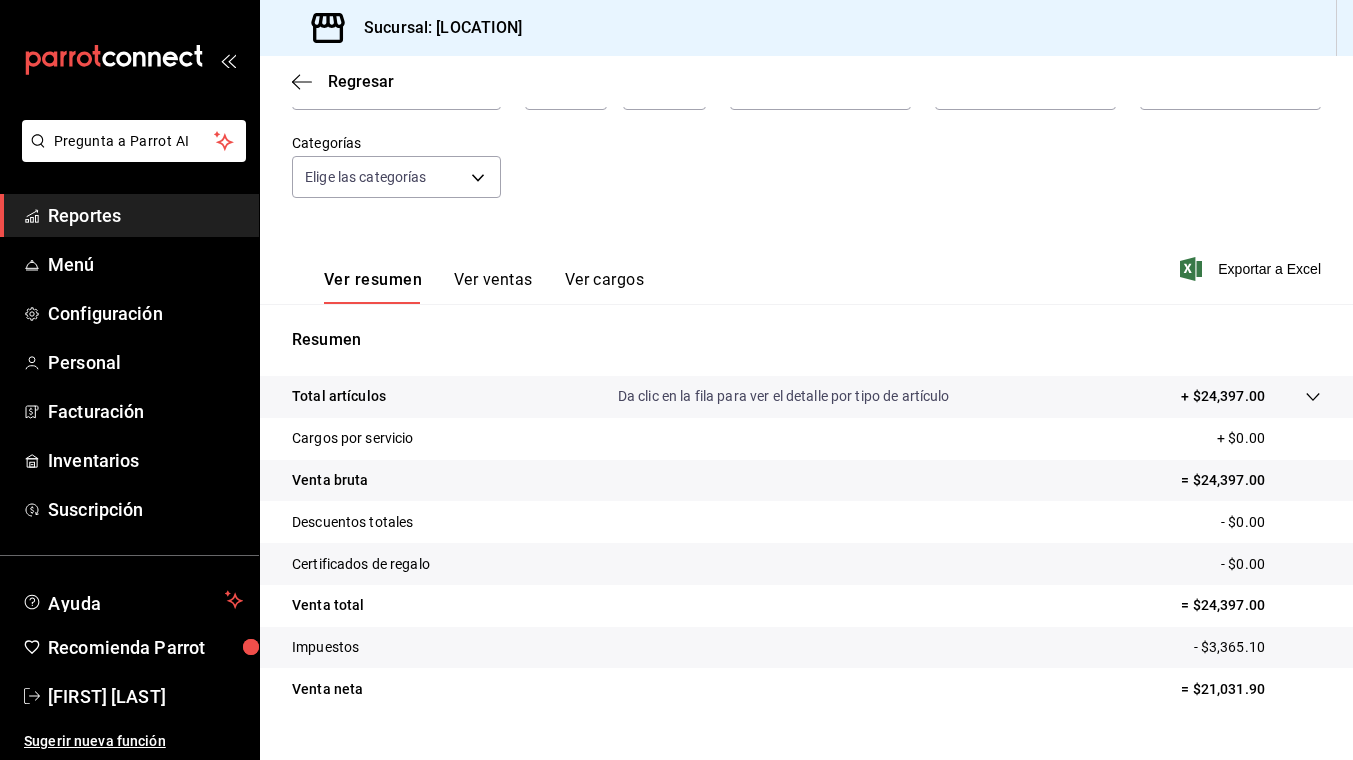 scroll, scrollTop: 198, scrollLeft: 0, axis: vertical 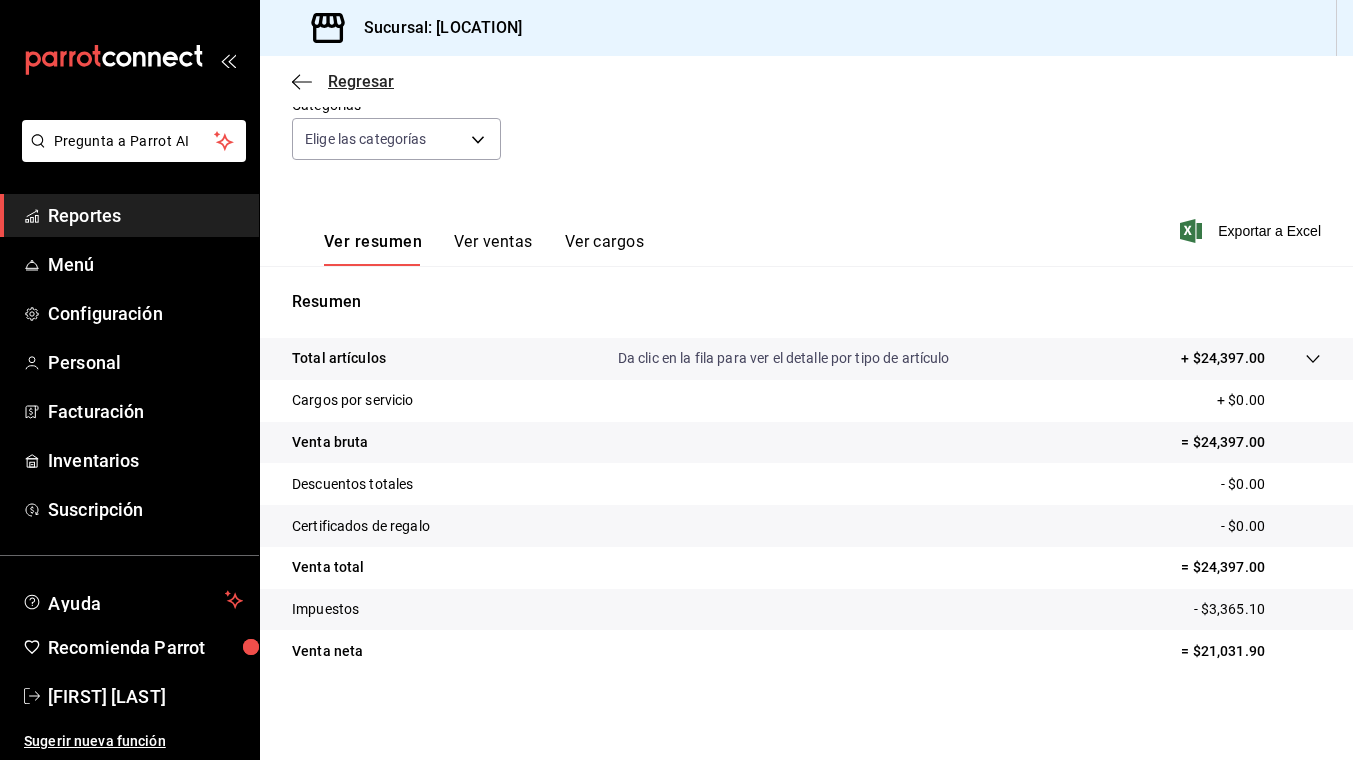 click on "Regresar" at bounding box center [361, 81] 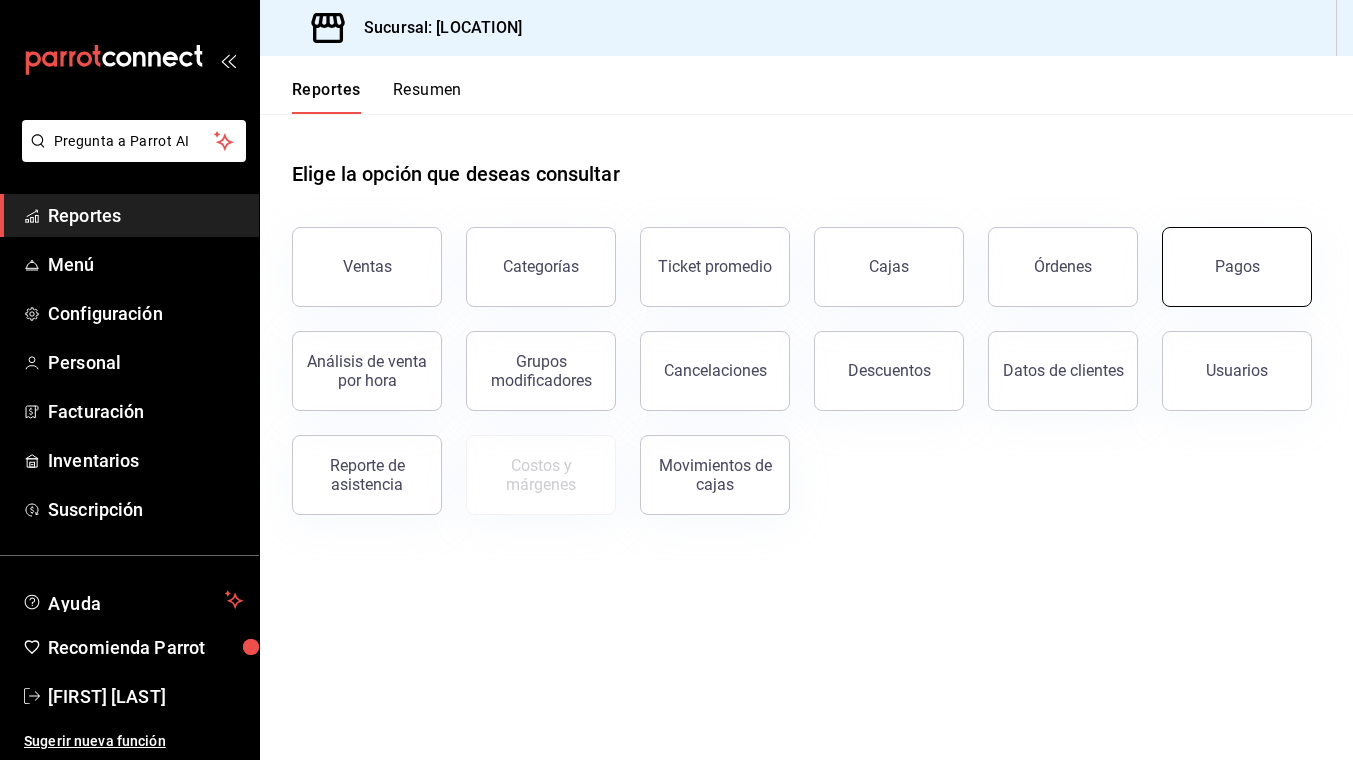 click on "Pagos" at bounding box center [1237, 267] 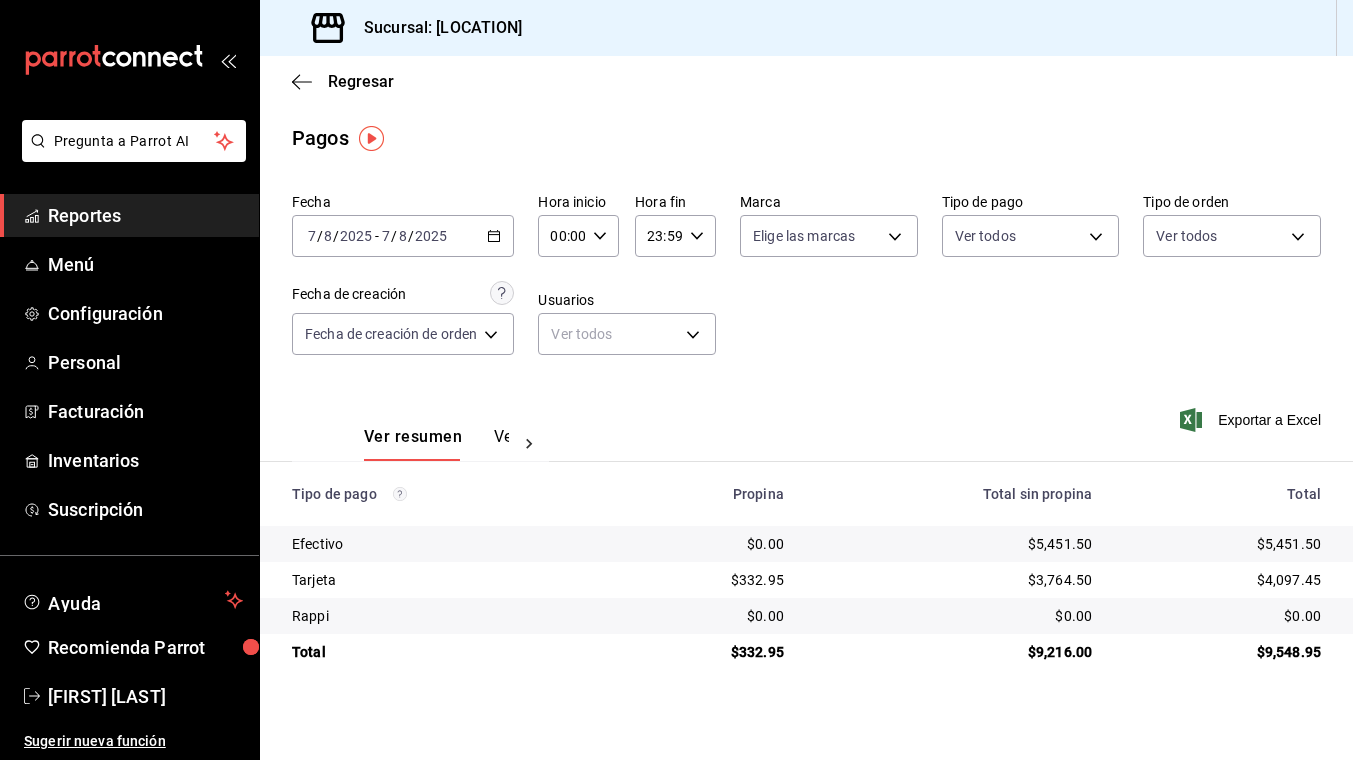 click 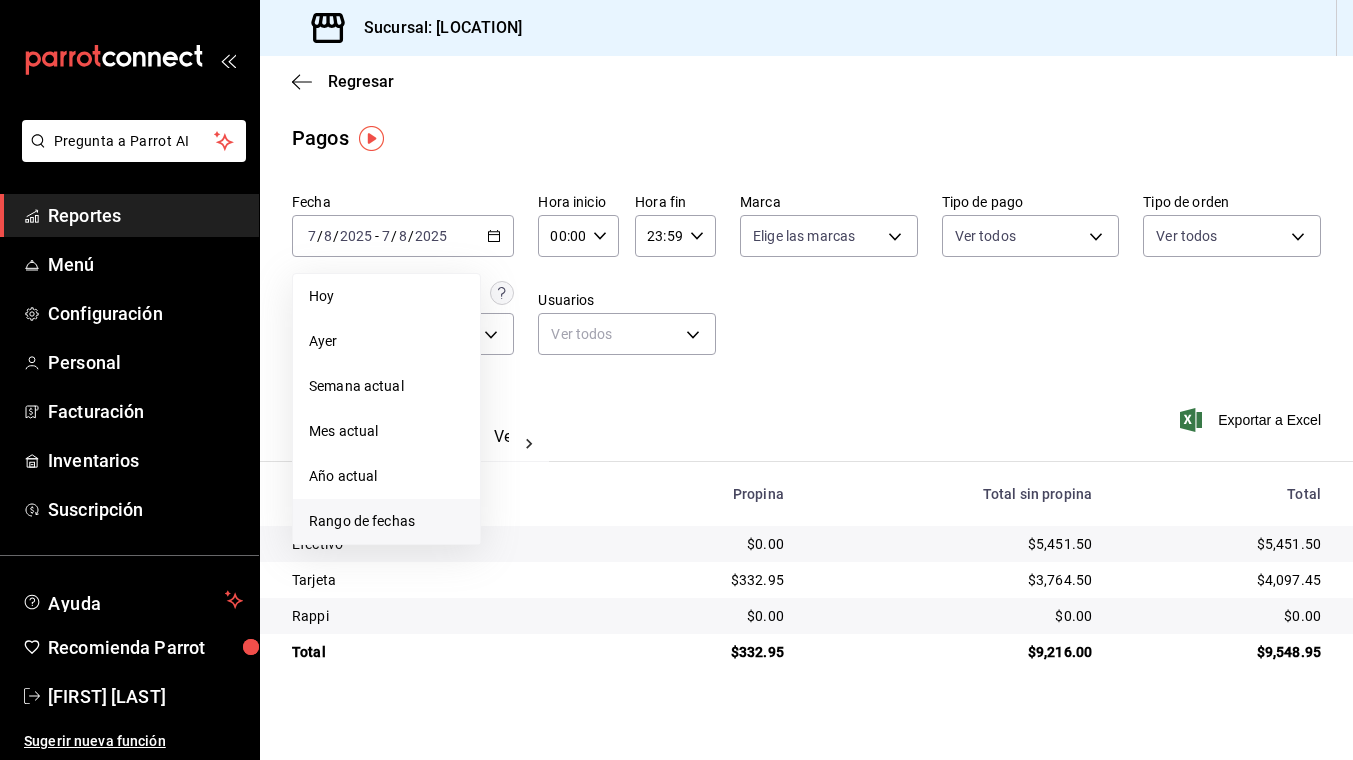 click on "Rango de fechas" at bounding box center [386, 521] 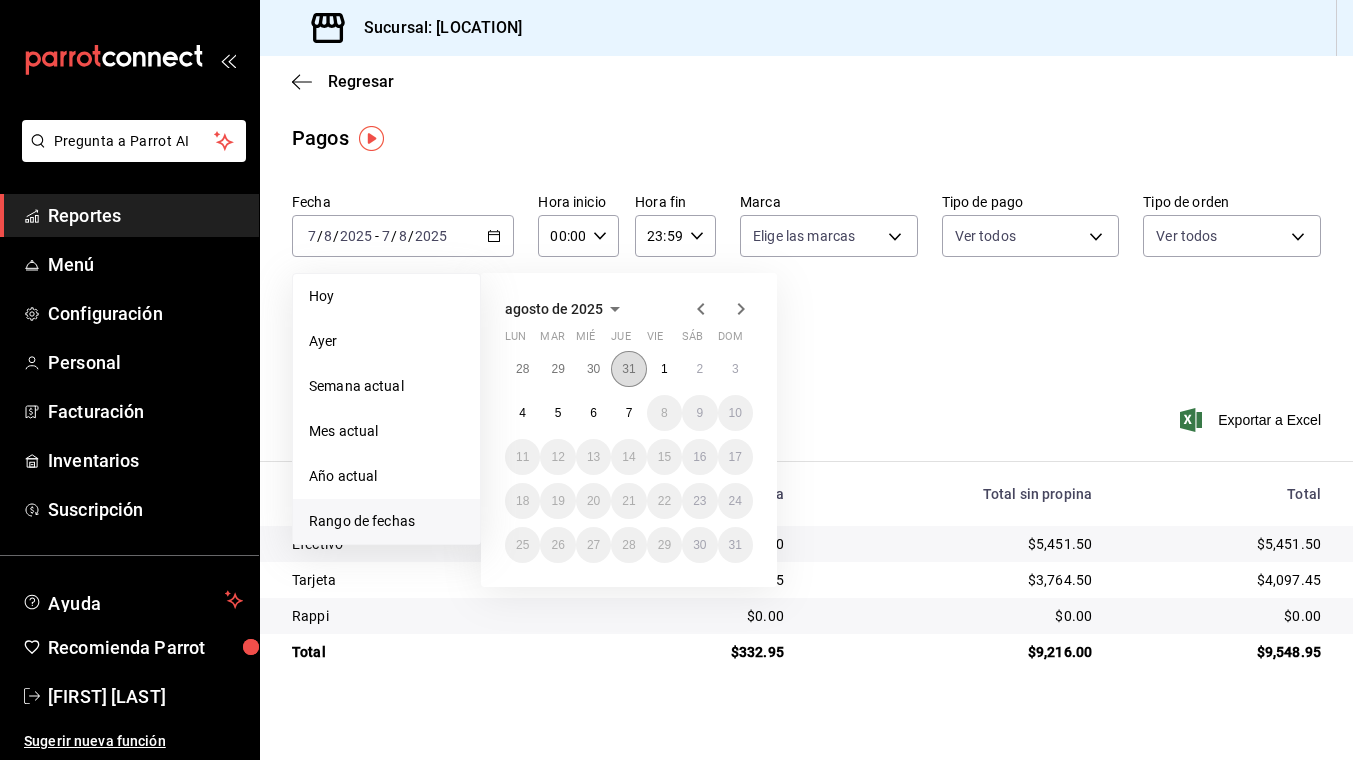 click on "31" at bounding box center (628, 369) 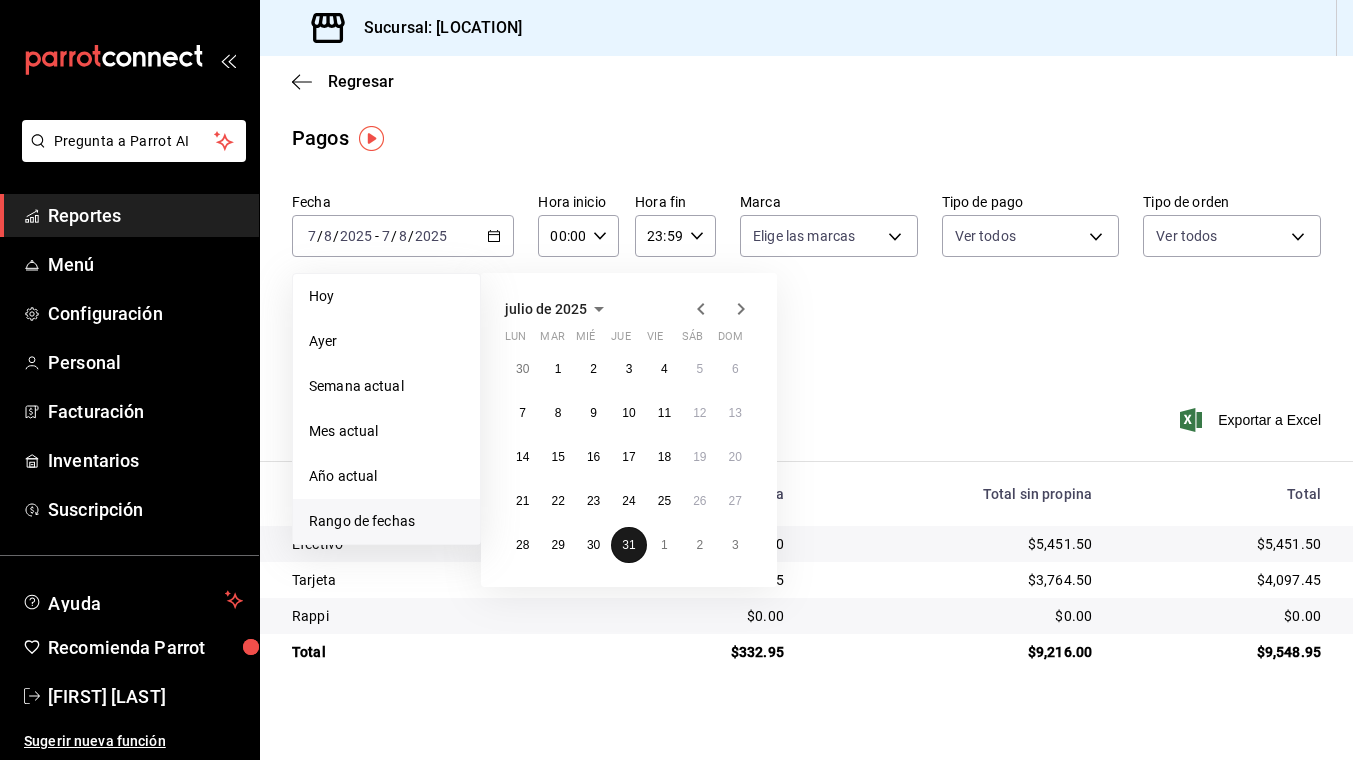 click on "31" at bounding box center [628, 545] 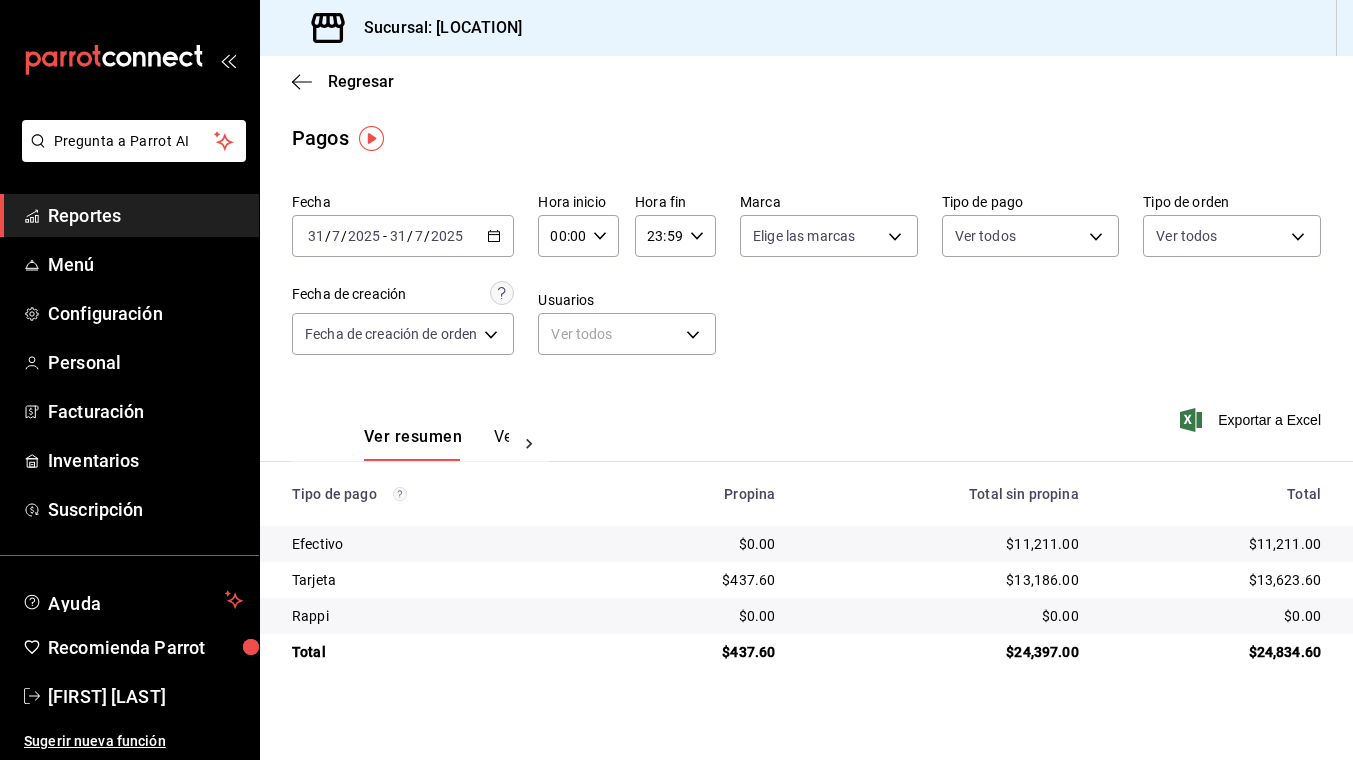 click on "Regresar" at bounding box center [806, 81] 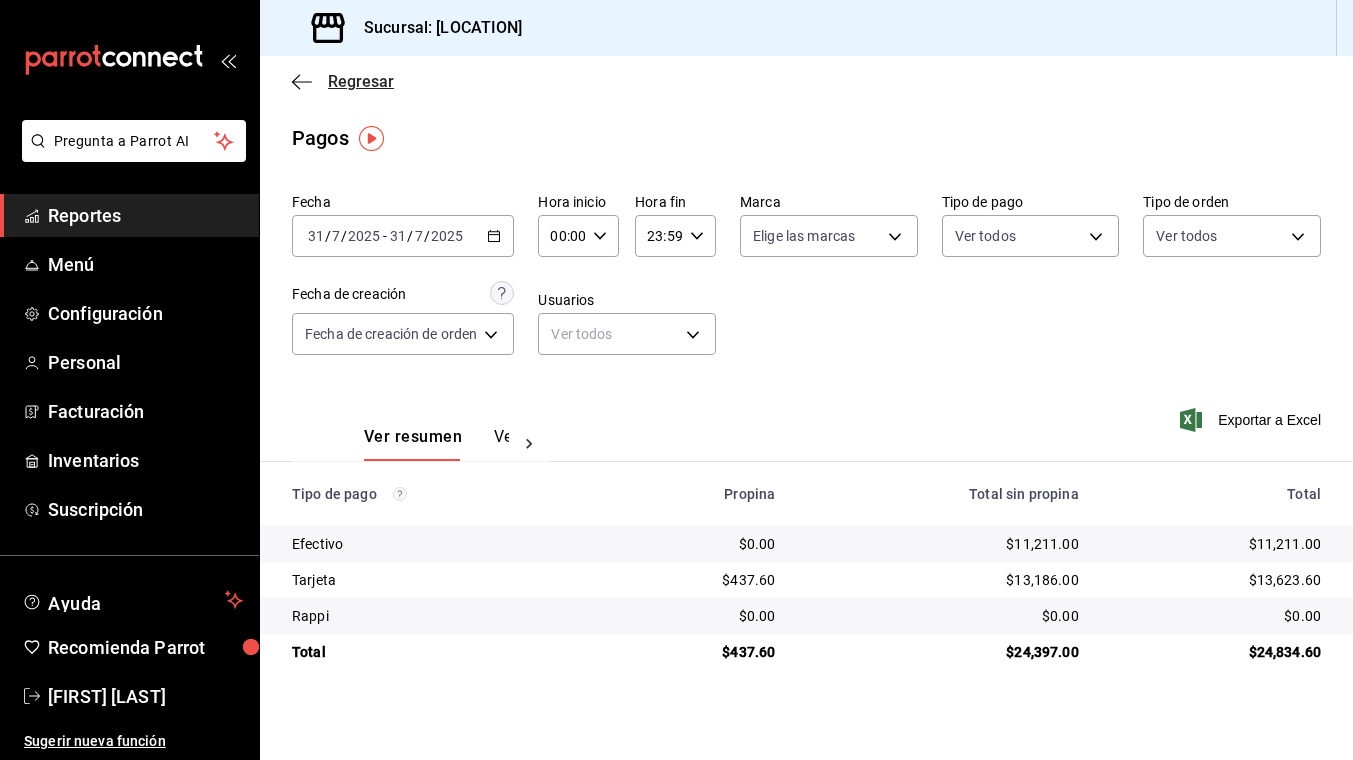 click on "Regresar" at bounding box center (361, 81) 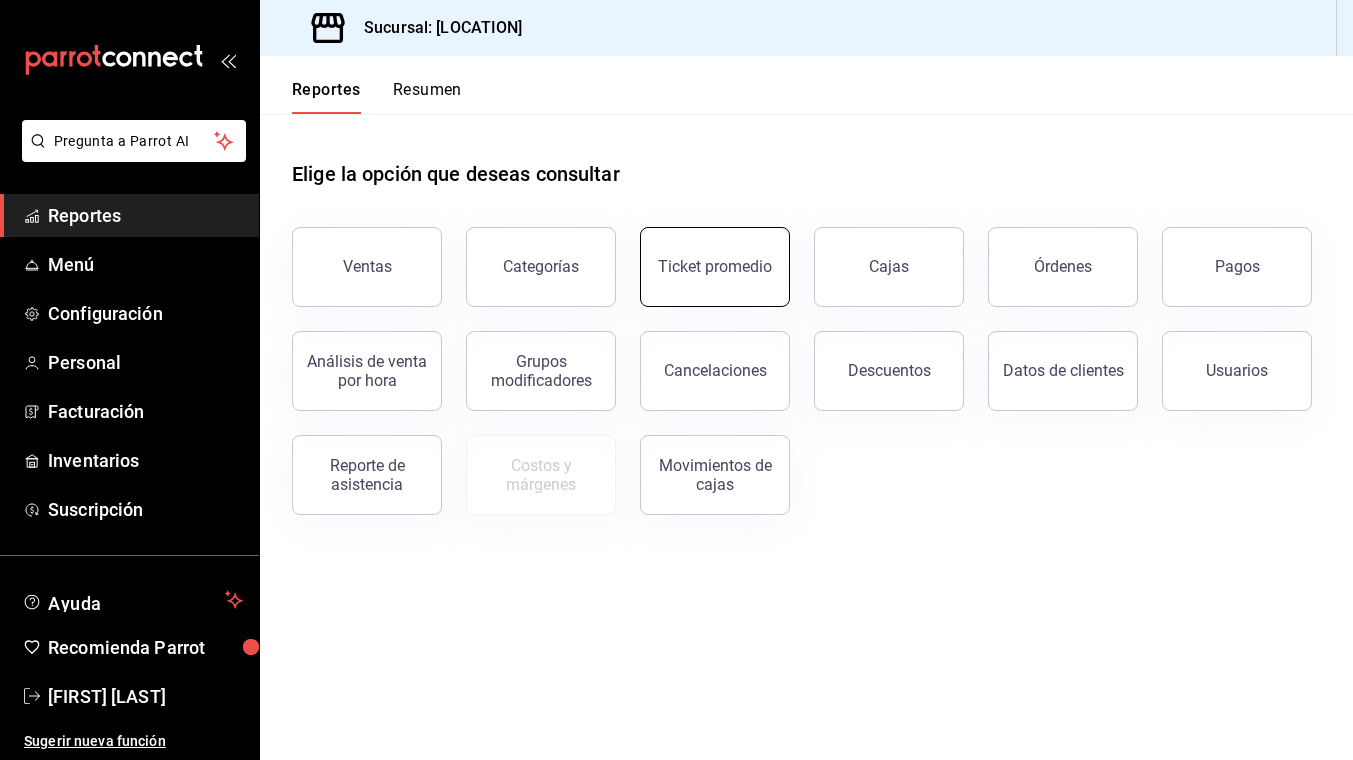 click on "Ticket promedio" at bounding box center (715, 266) 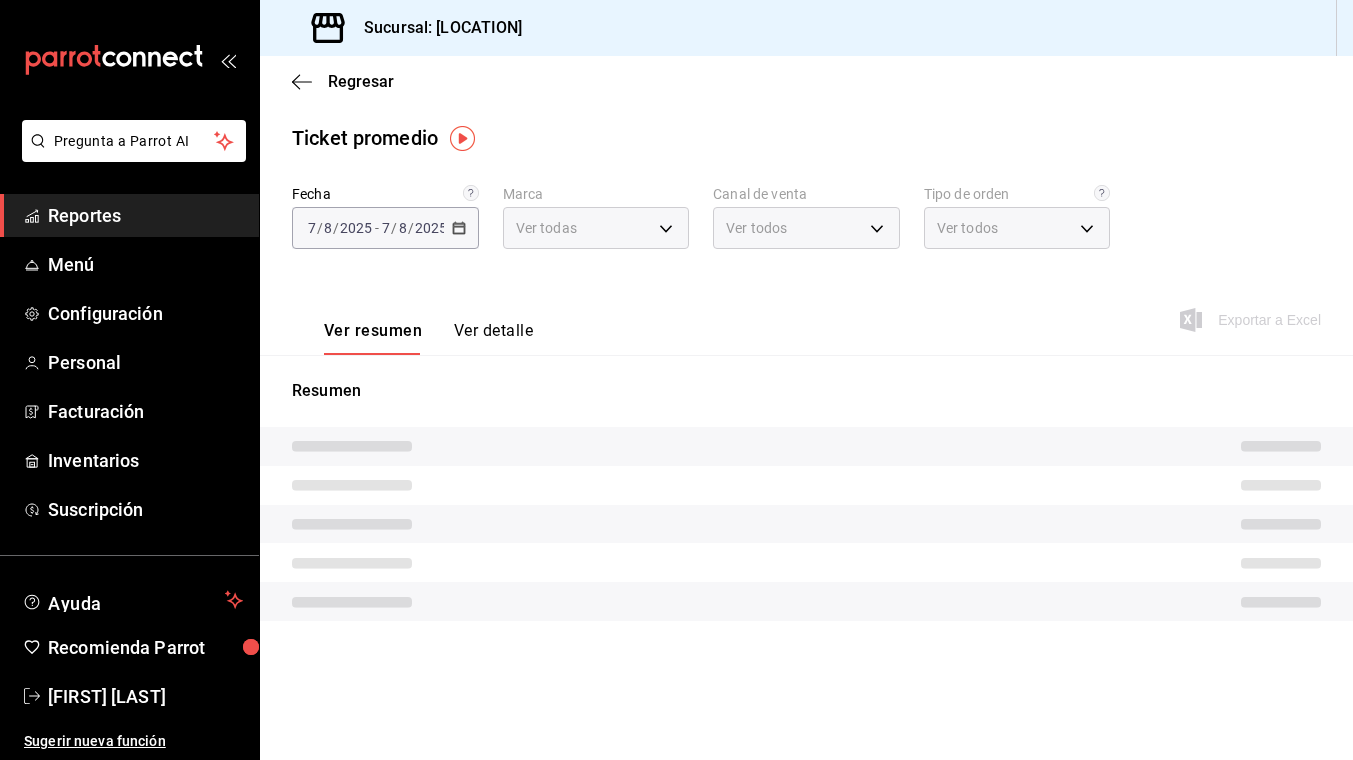 type on "aa834bd9-f698-407f-808f-611ad9be46c8" 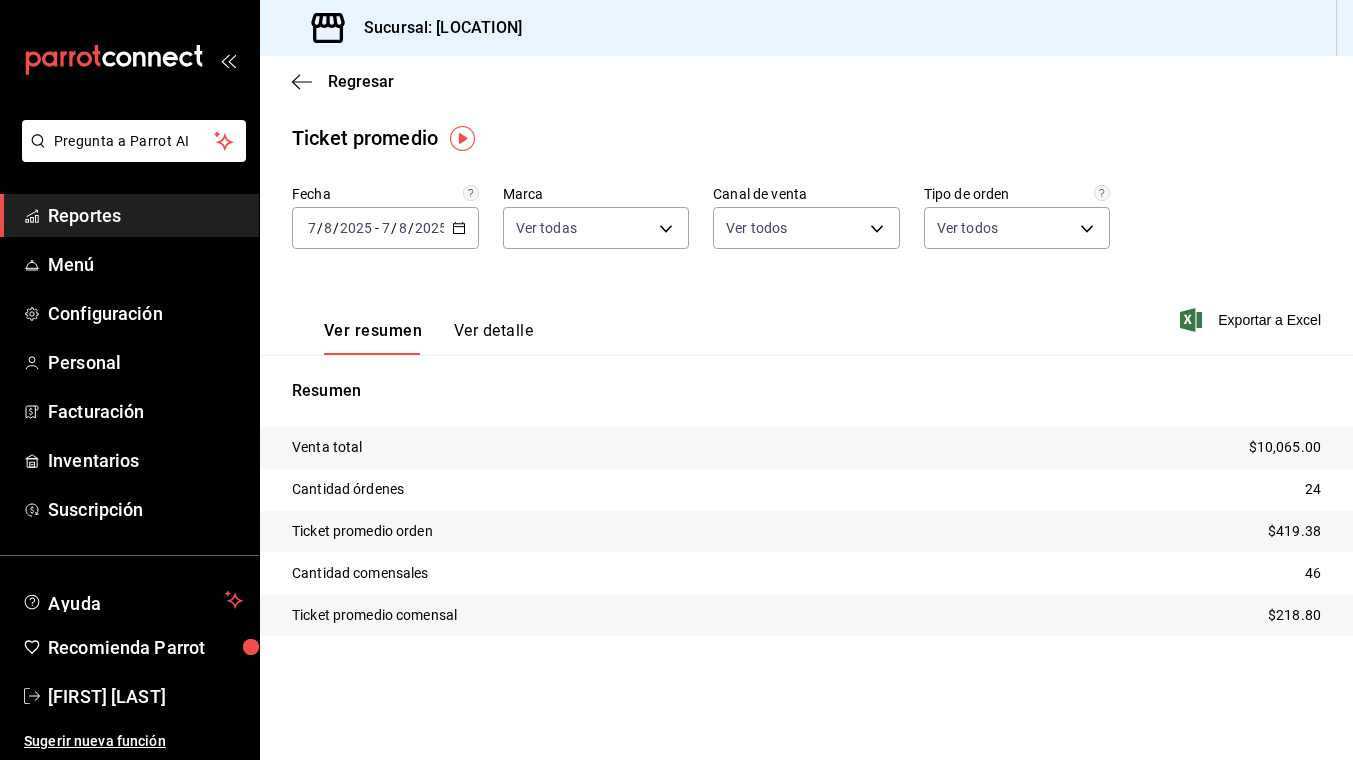 click on "2025-08-07 7 / 8 / 2025 - 2025-08-07 7 / 8 / 2025" at bounding box center (385, 228) 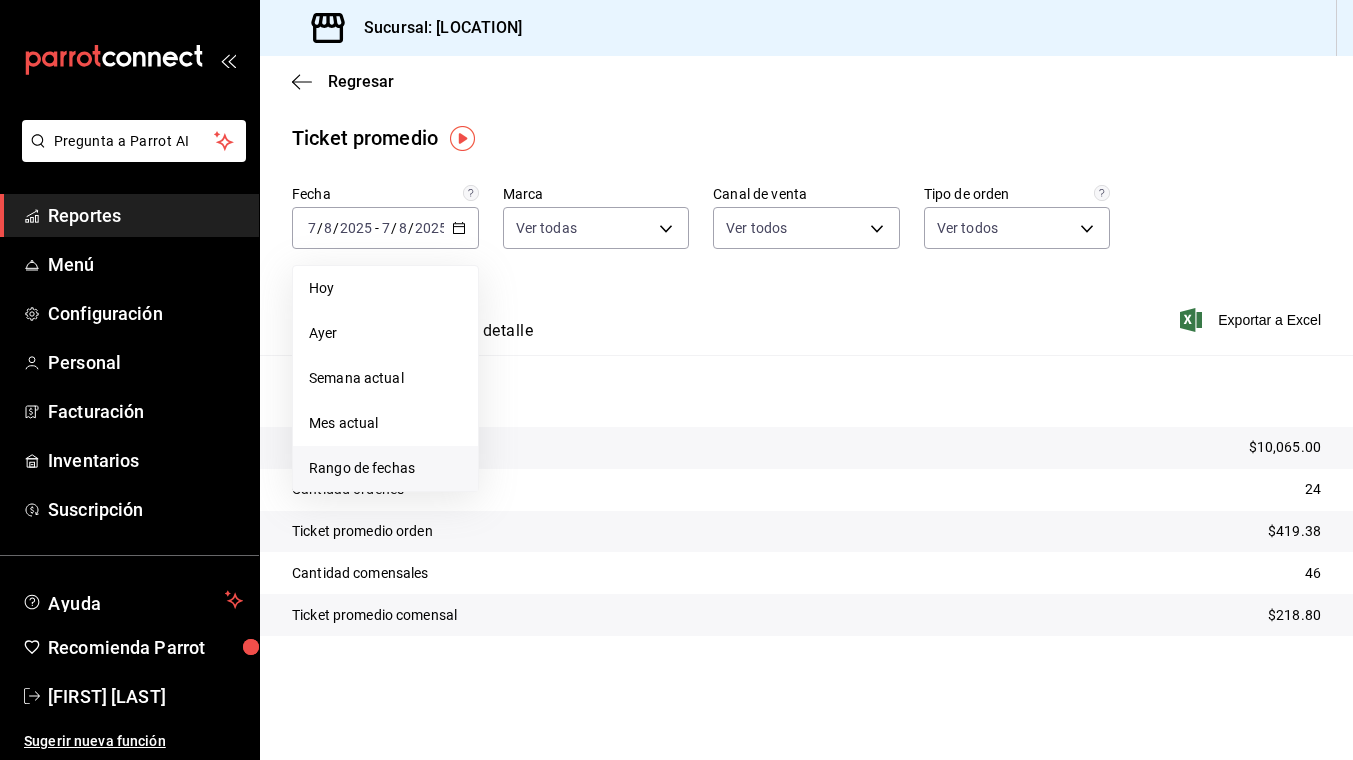 click on "Rango de fechas" at bounding box center (385, 468) 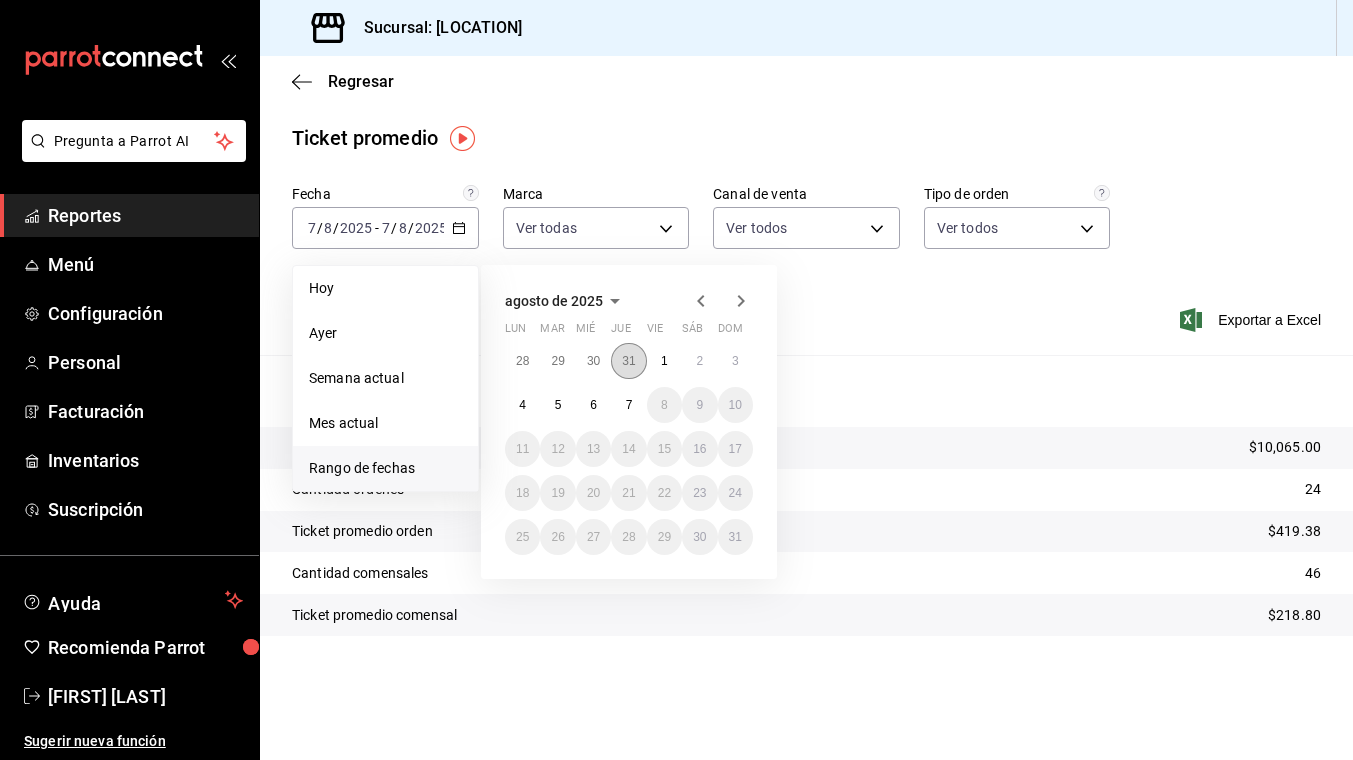click on "31" at bounding box center (628, 361) 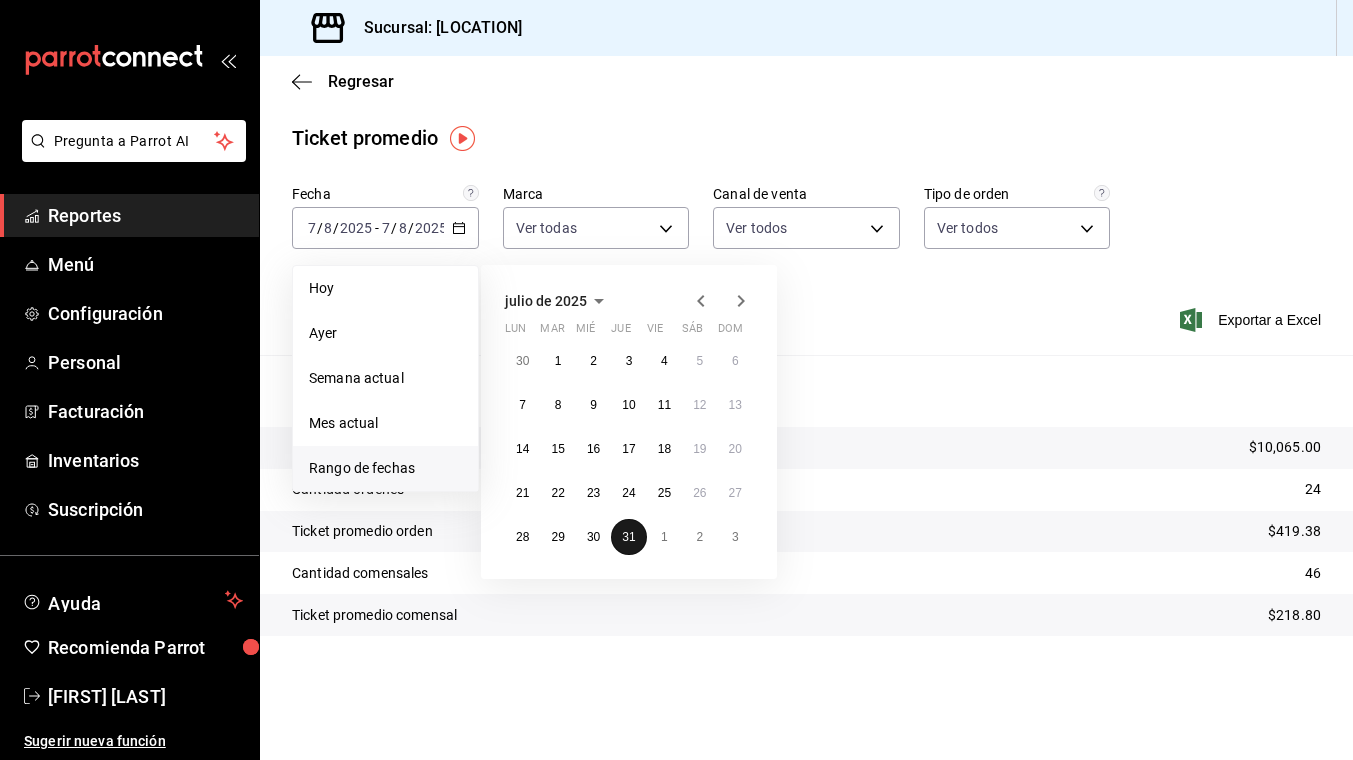 click on "31" at bounding box center [628, 537] 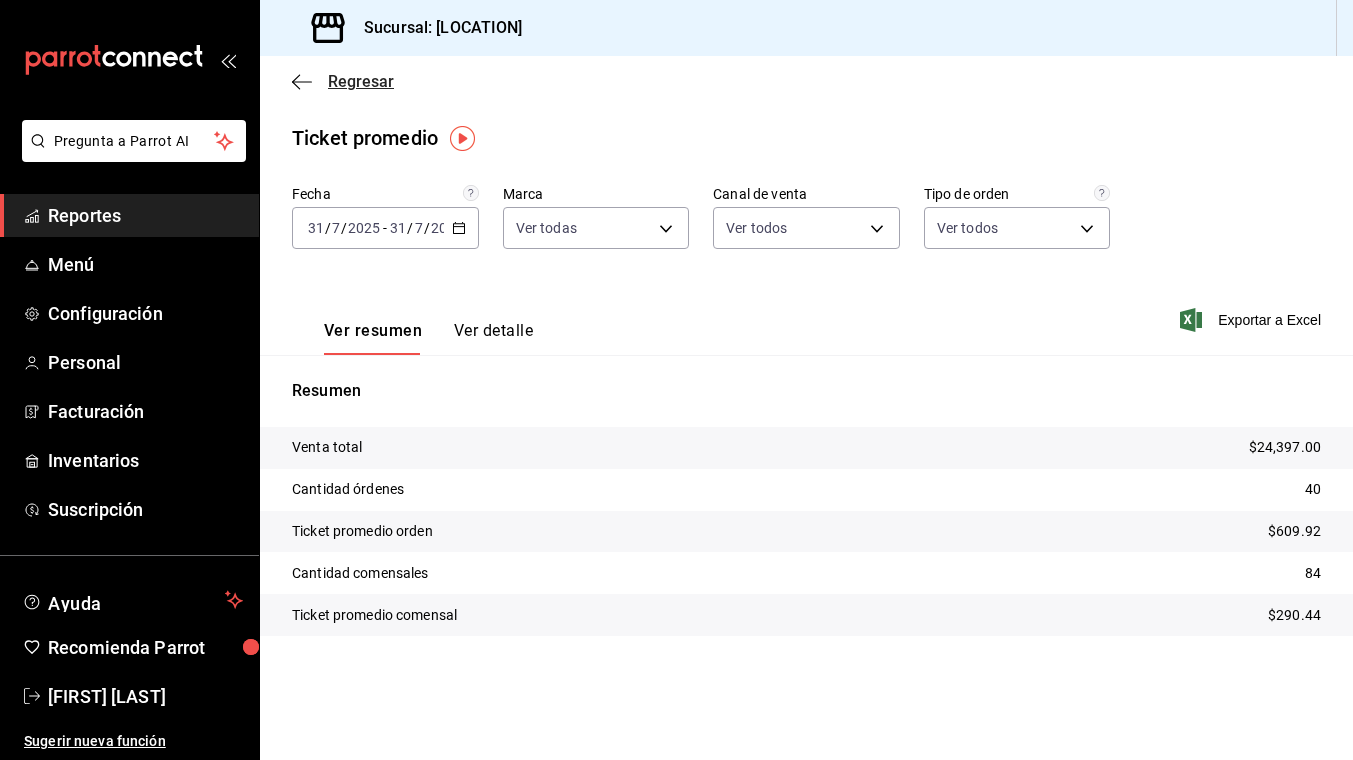 click on "Regresar" at bounding box center [361, 81] 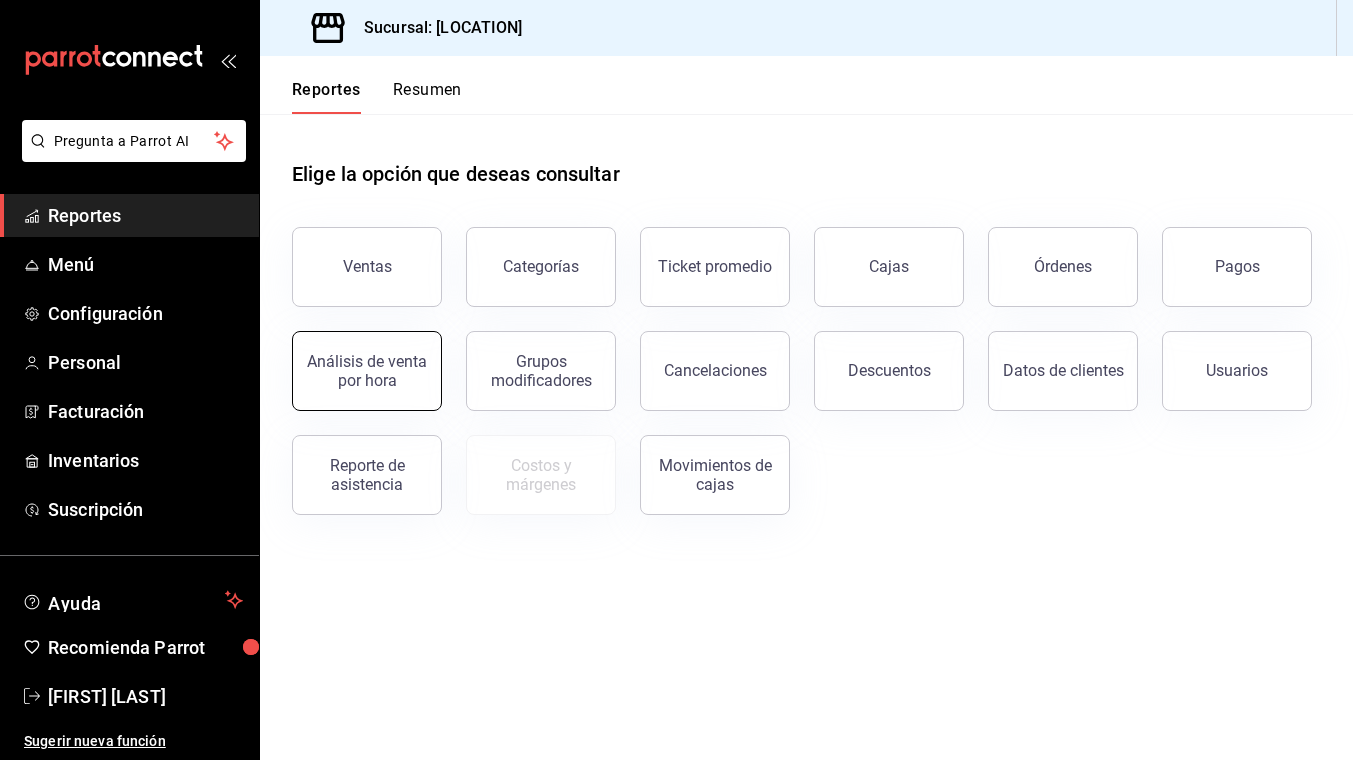 click on "Análisis de venta por hora" at bounding box center (367, 371) 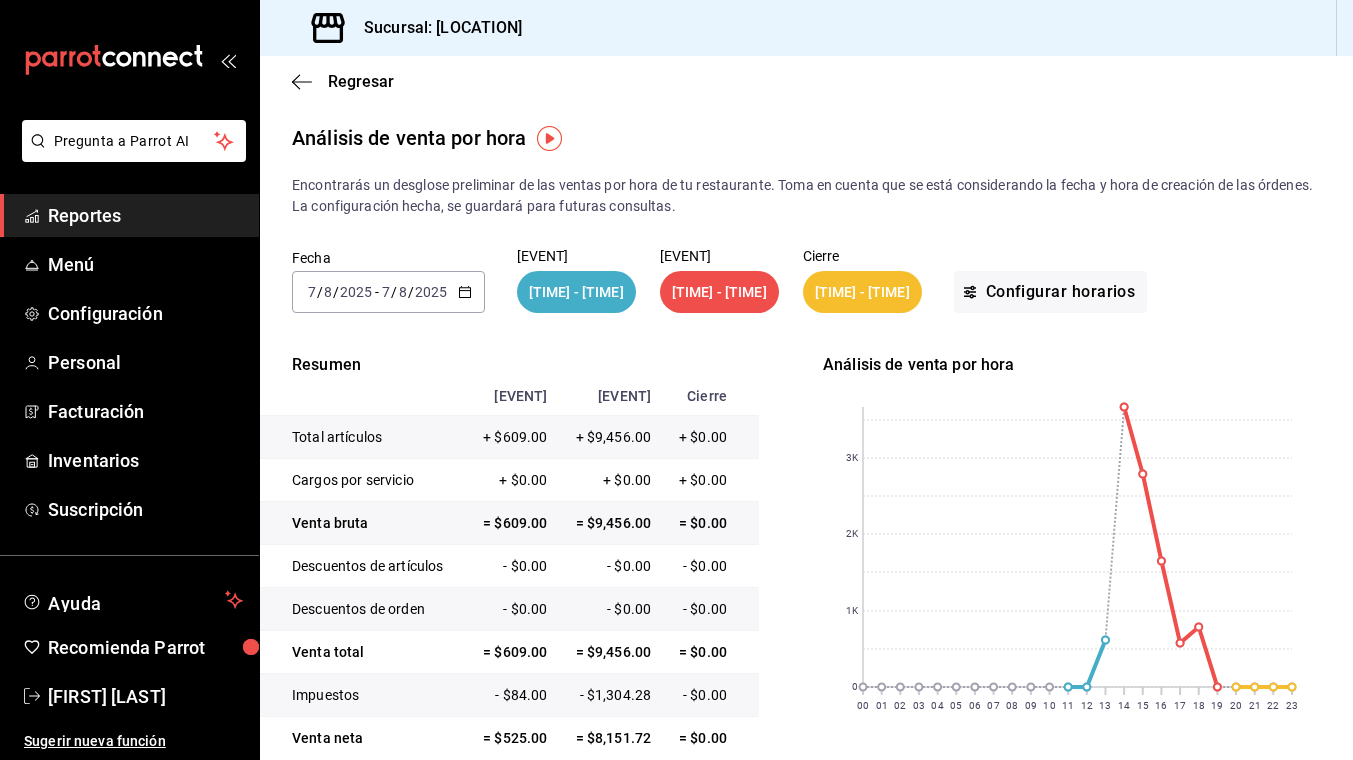 click 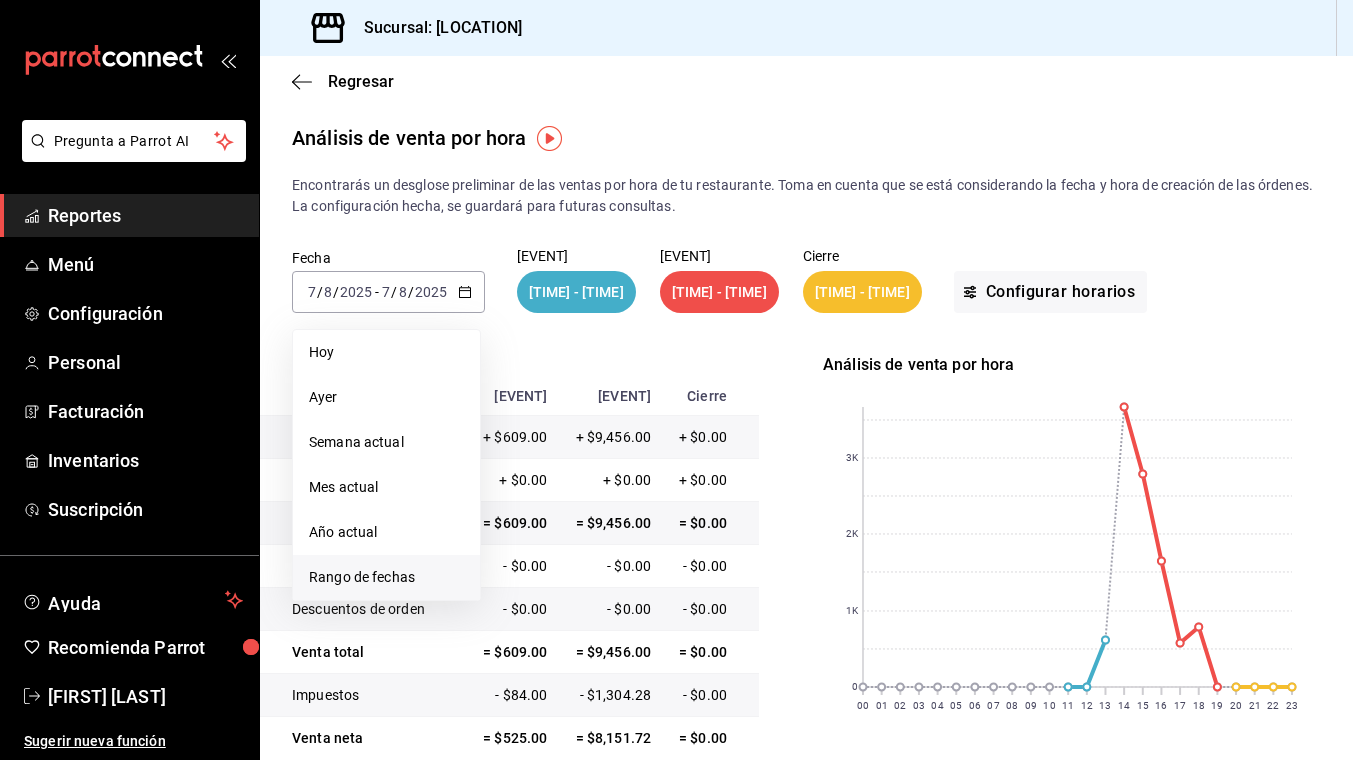 click on "Rango de fechas" at bounding box center (386, 577) 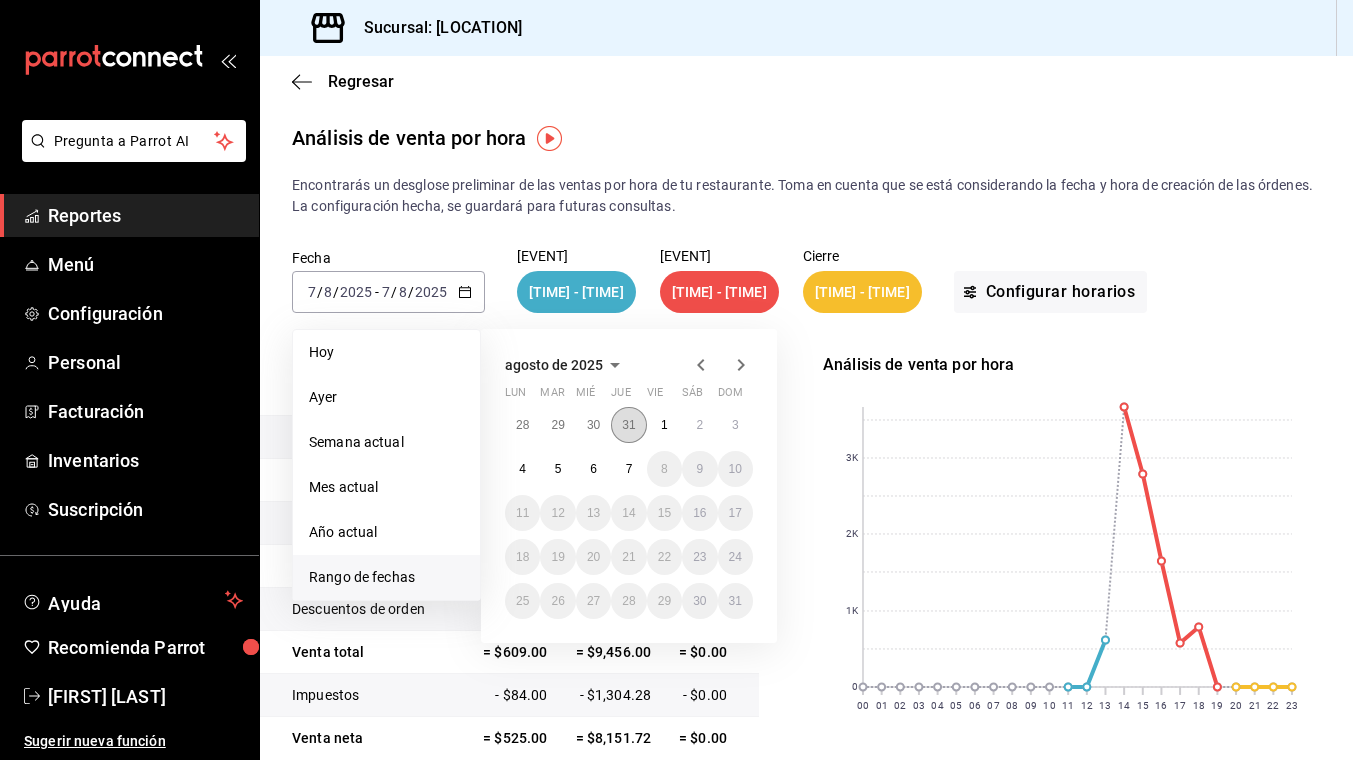click on "31" at bounding box center [628, 425] 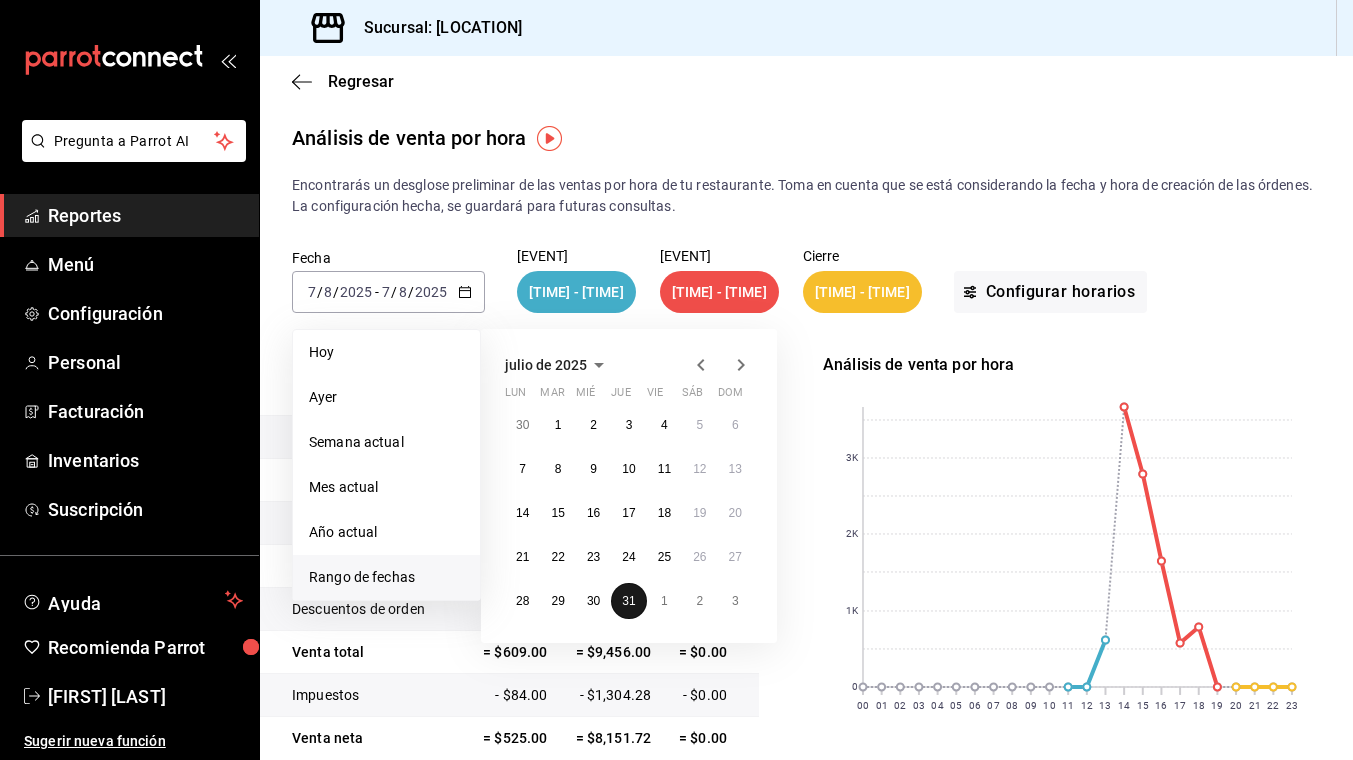 click on "31" at bounding box center [628, 601] 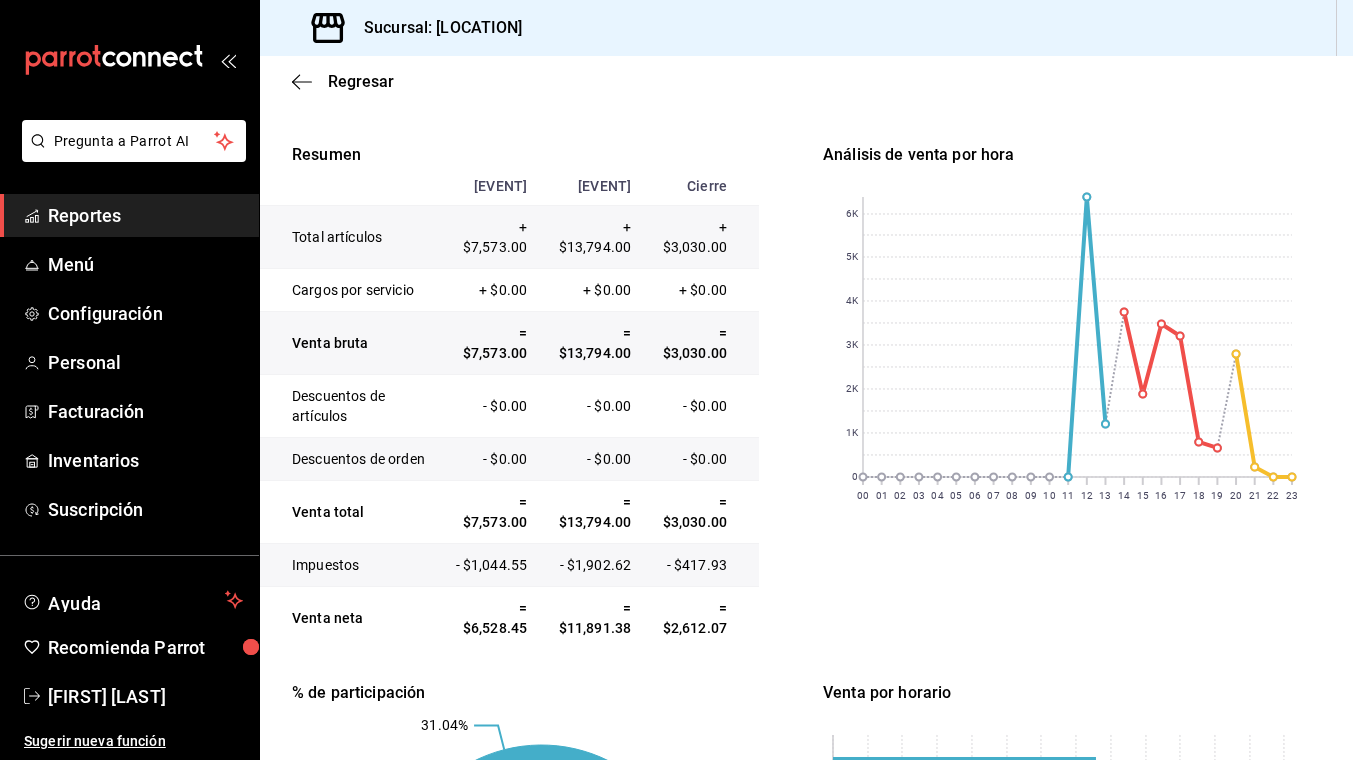 scroll, scrollTop: 199, scrollLeft: 0, axis: vertical 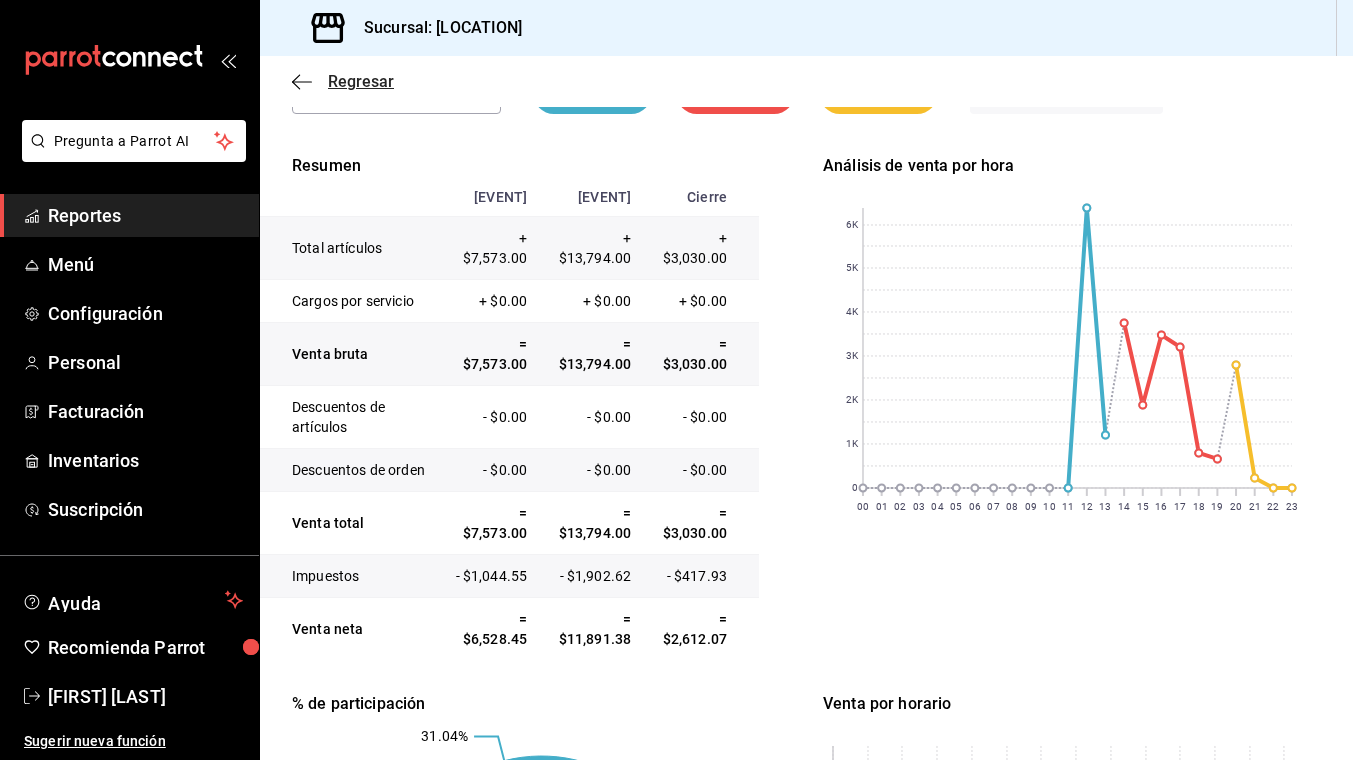 click on "Regresar" at bounding box center (361, 81) 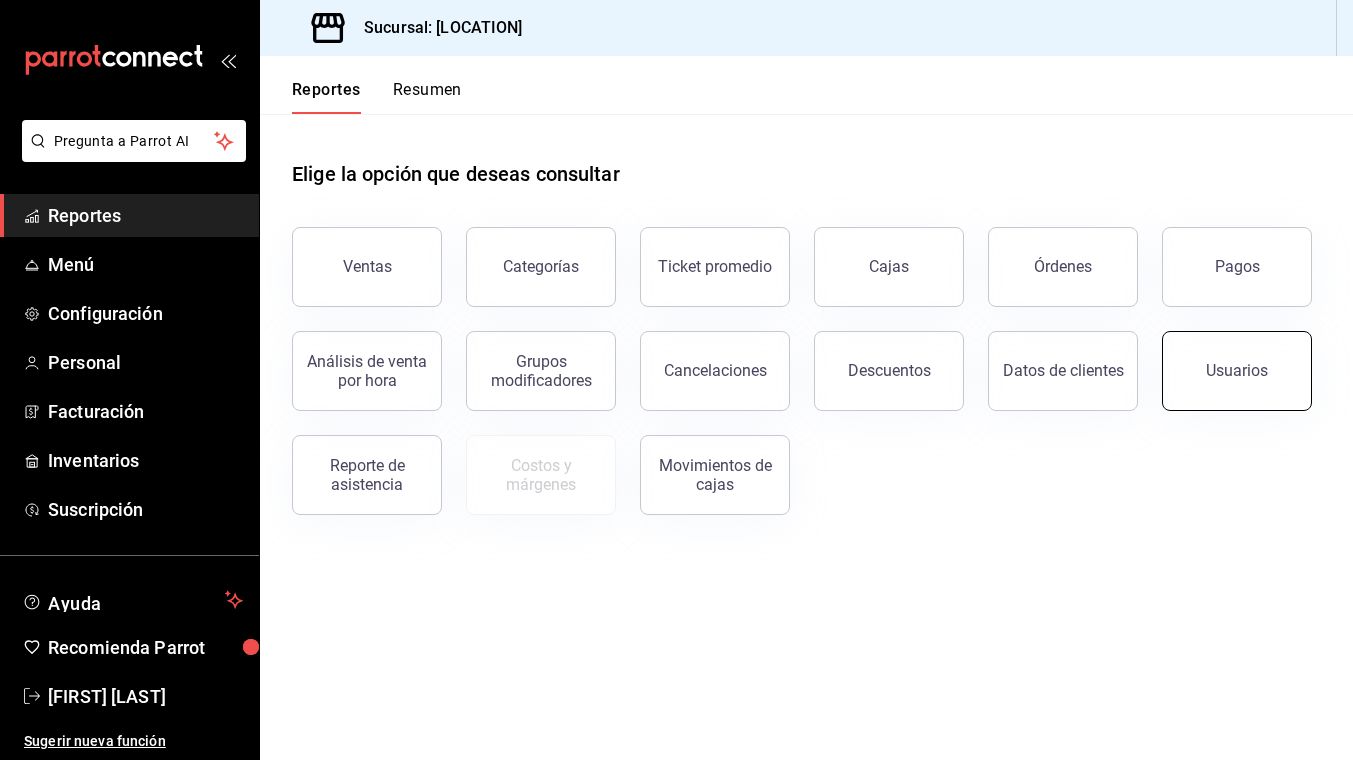 click on "Usuarios" at bounding box center (1237, 370) 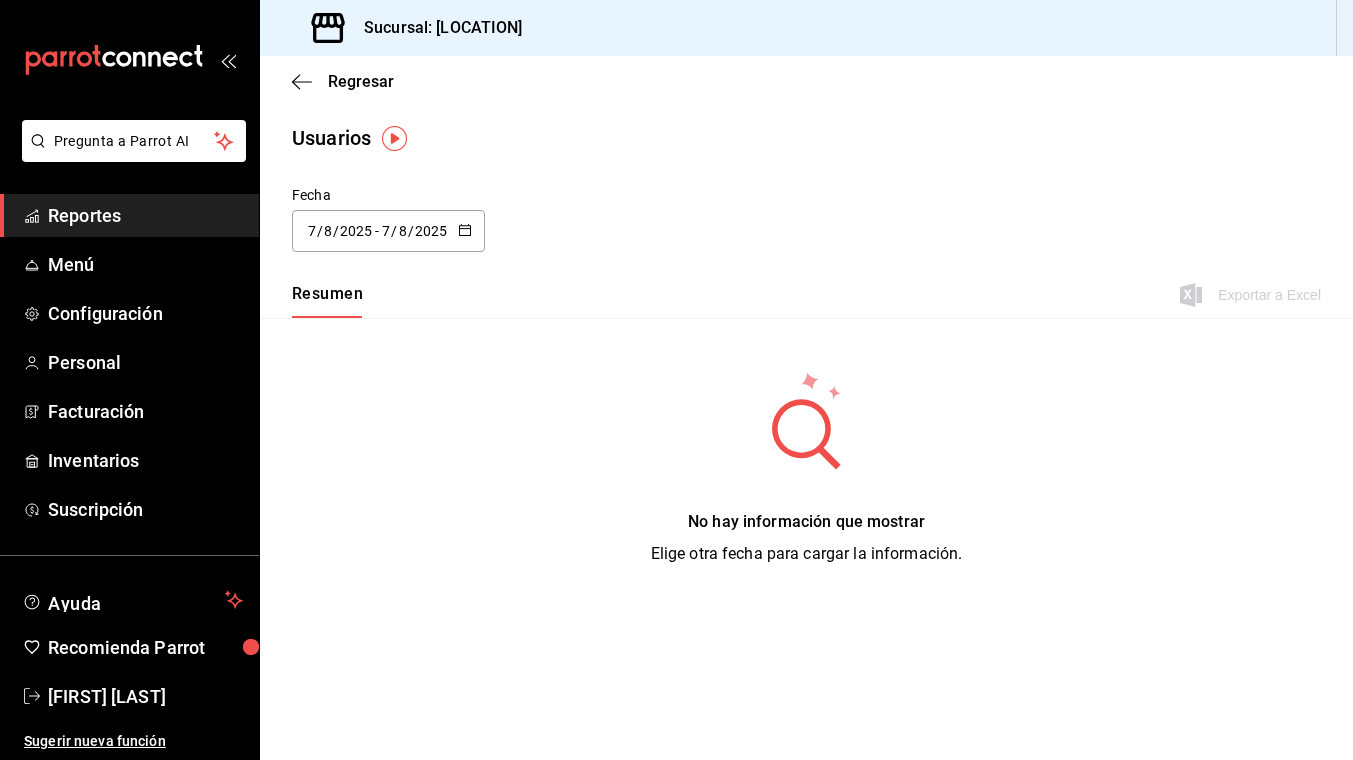 click 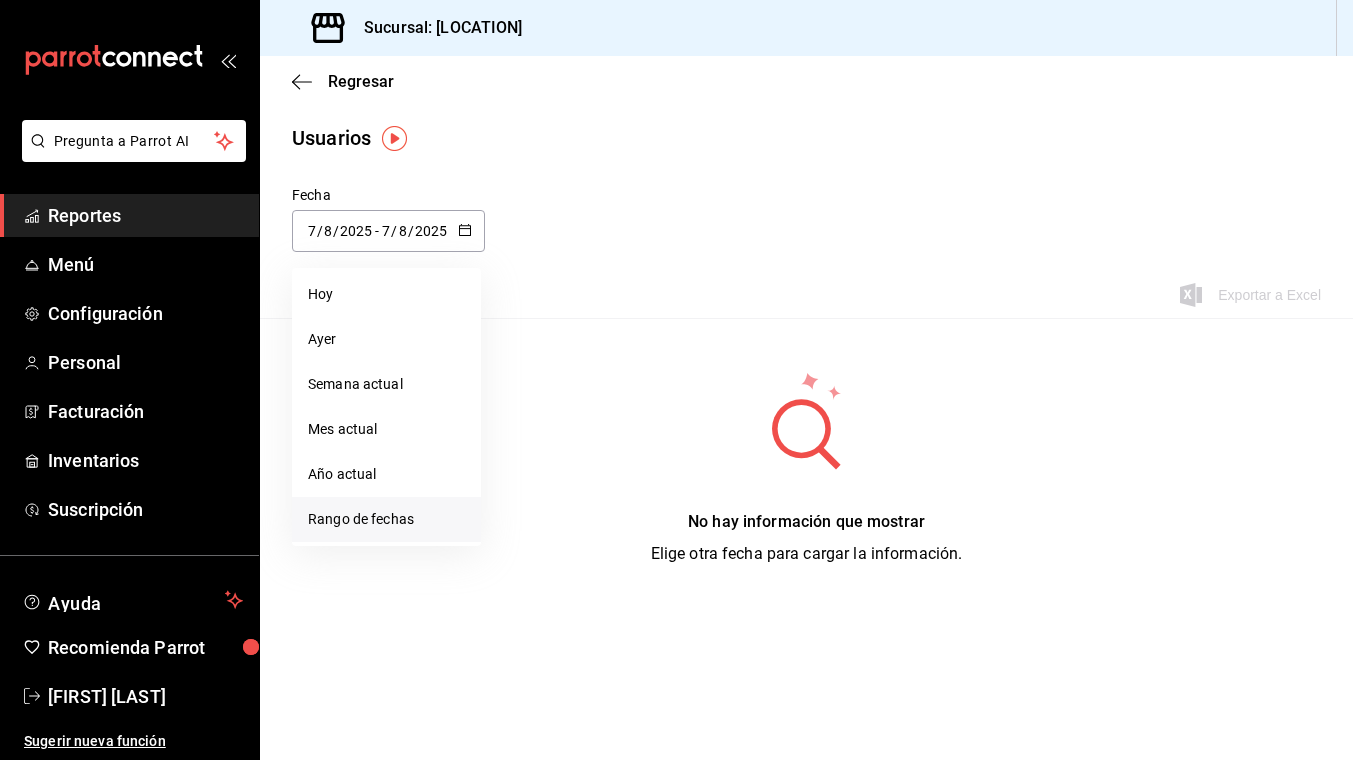 click on "Rango de fechas" at bounding box center (386, 519) 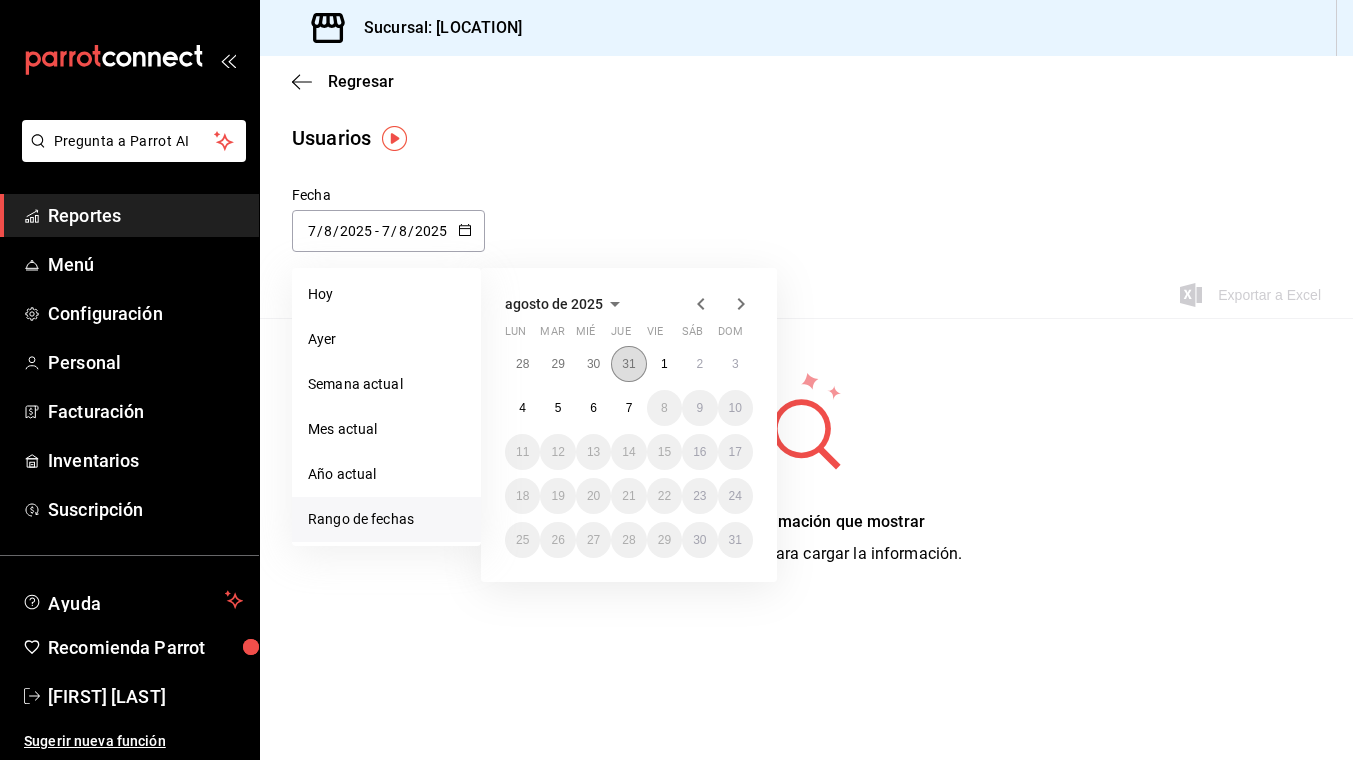 click on "31" at bounding box center [628, 364] 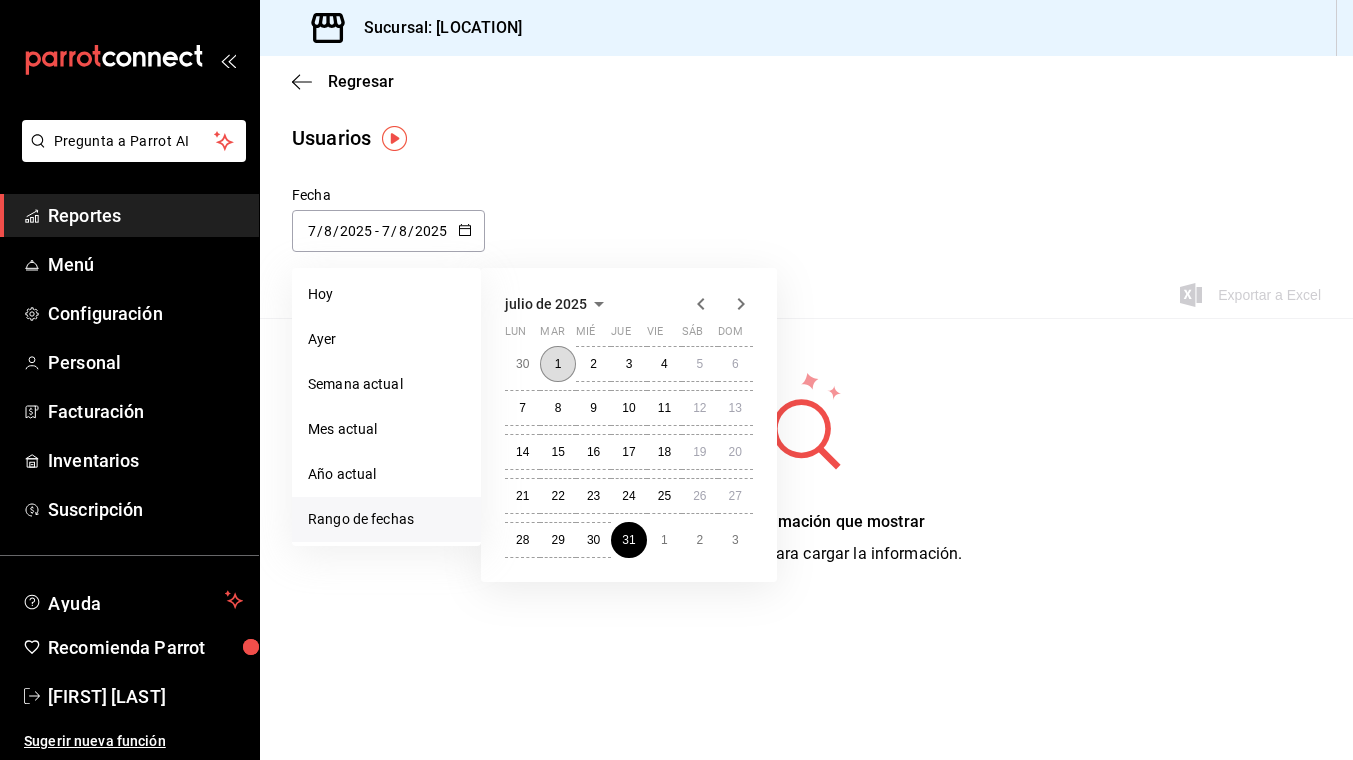 click on "1" at bounding box center [558, 364] 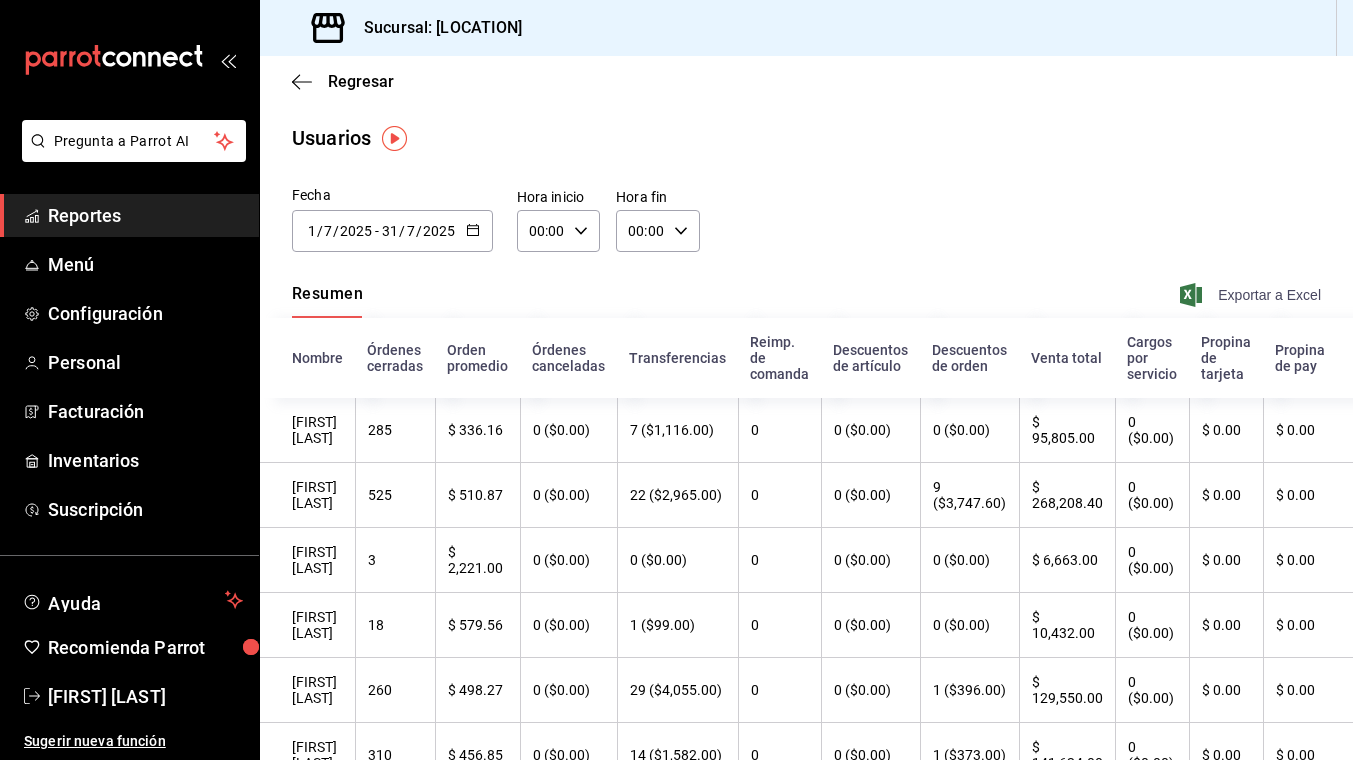click on "Exportar a Excel" at bounding box center [1252, 295] 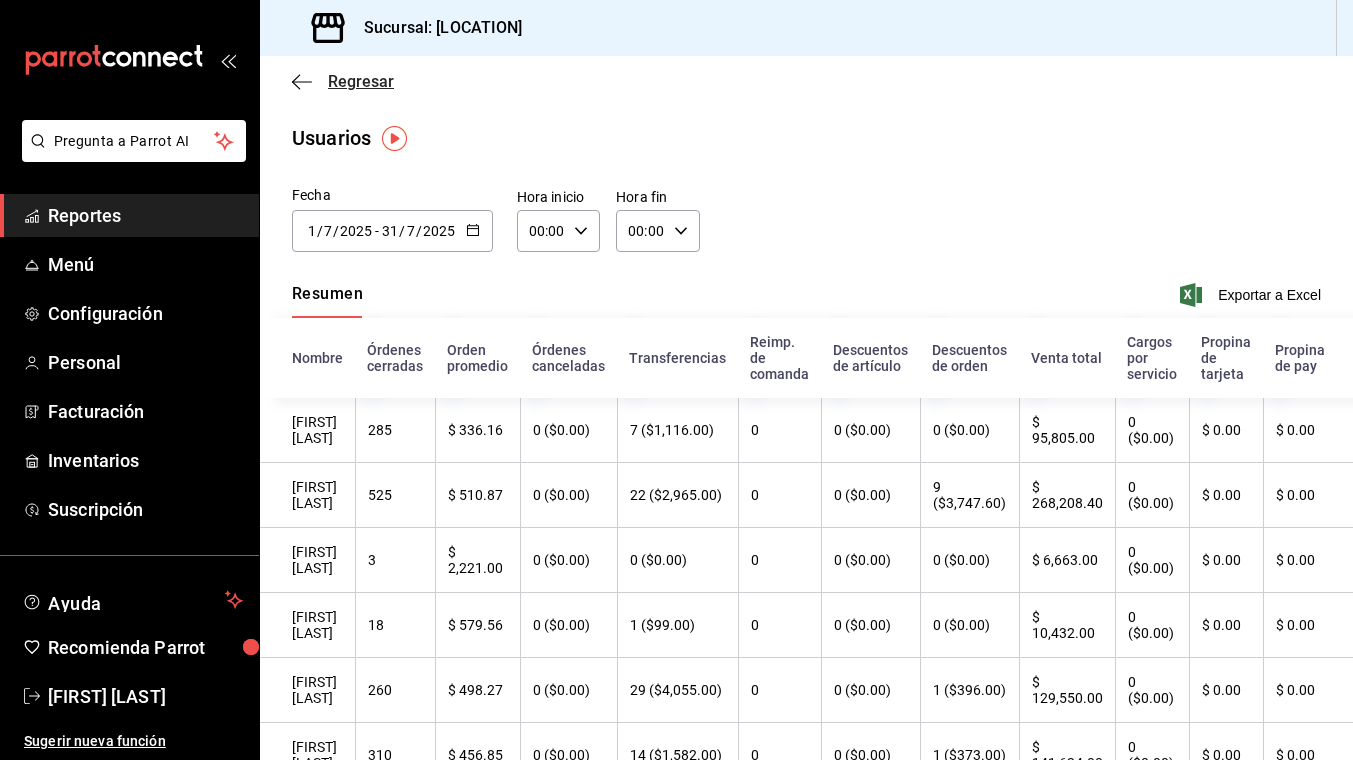 click on "Regresar" at bounding box center [361, 81] 